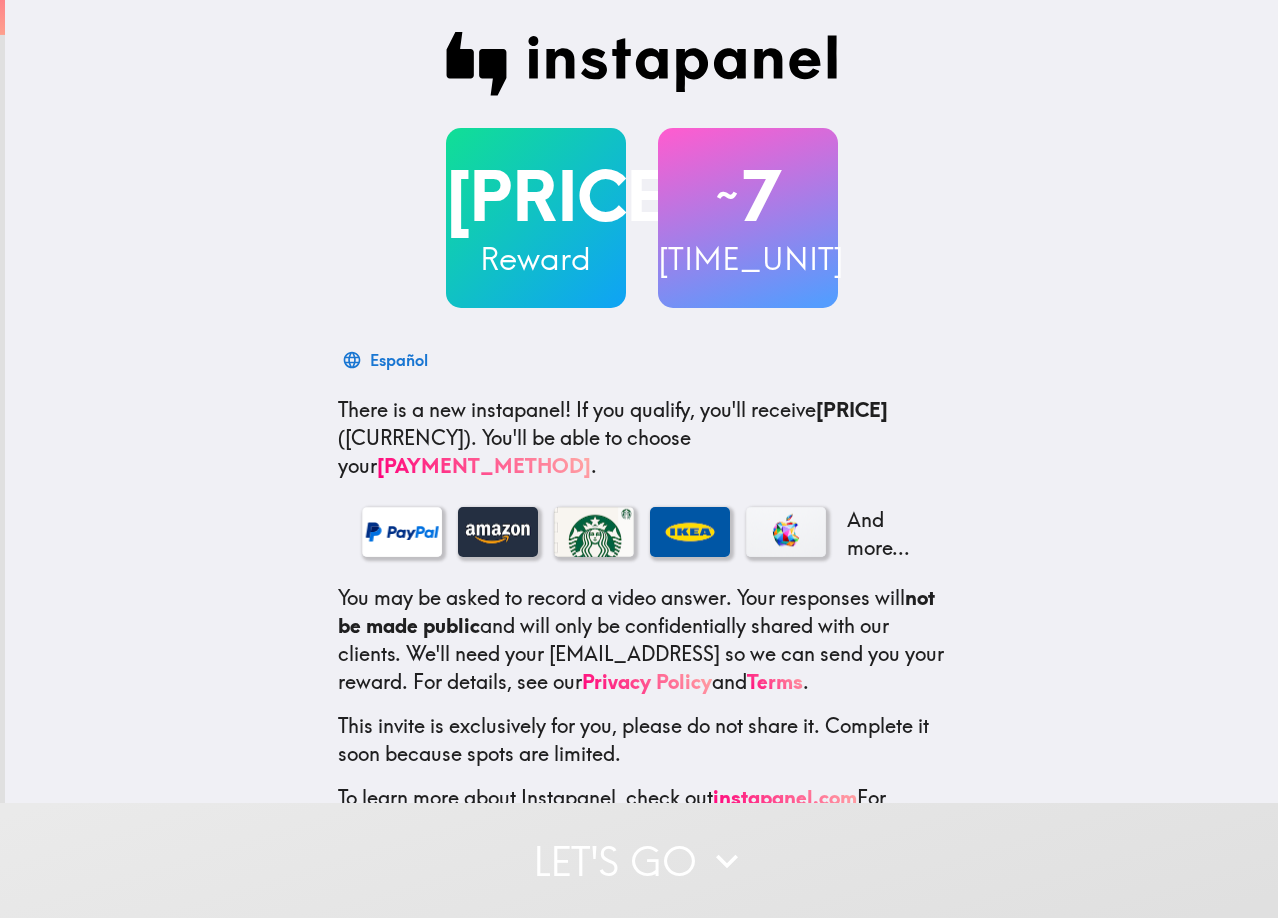 scroll, scrollTop: 0, scrollLeft: 0, axis: both 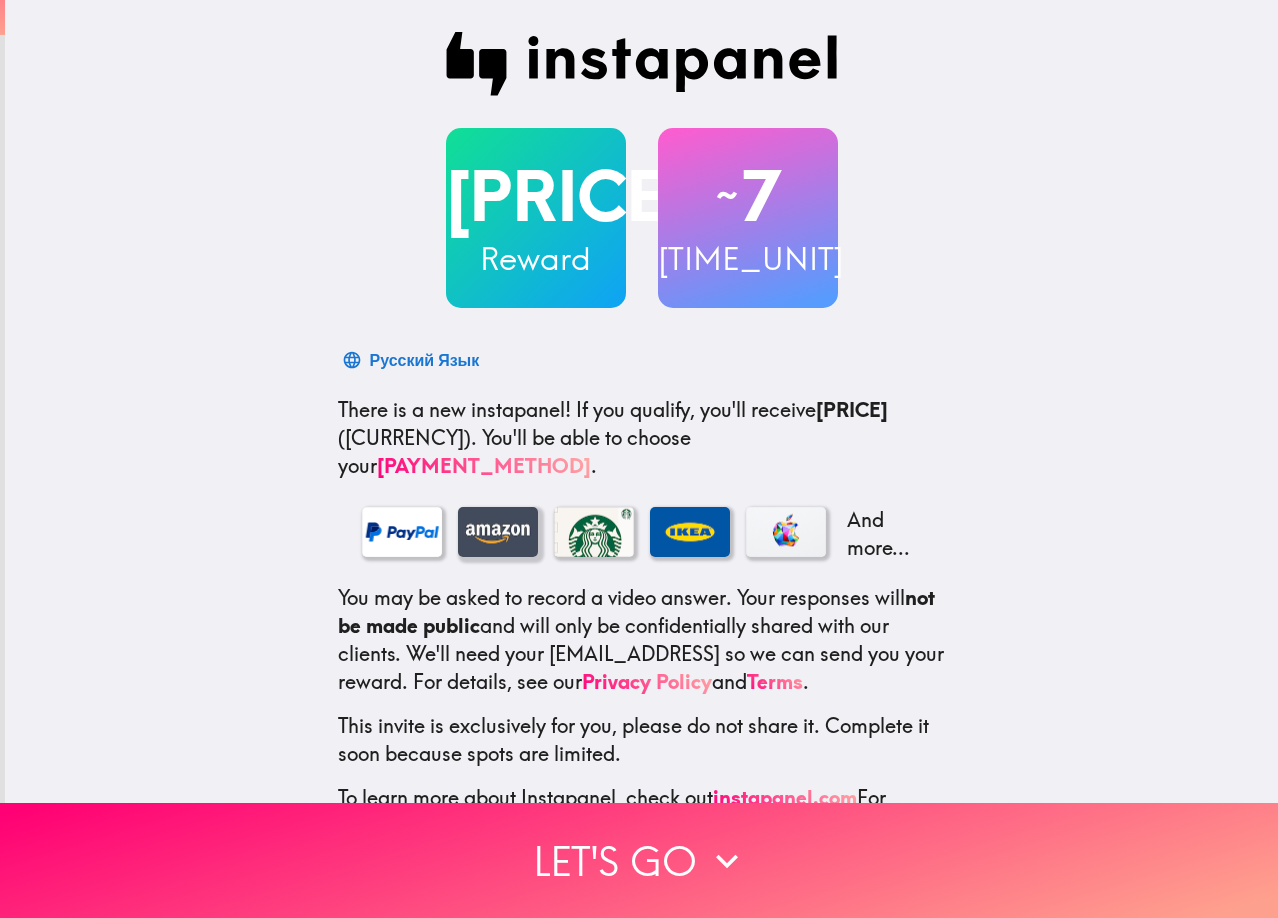 click at bounding box center [498, 532] 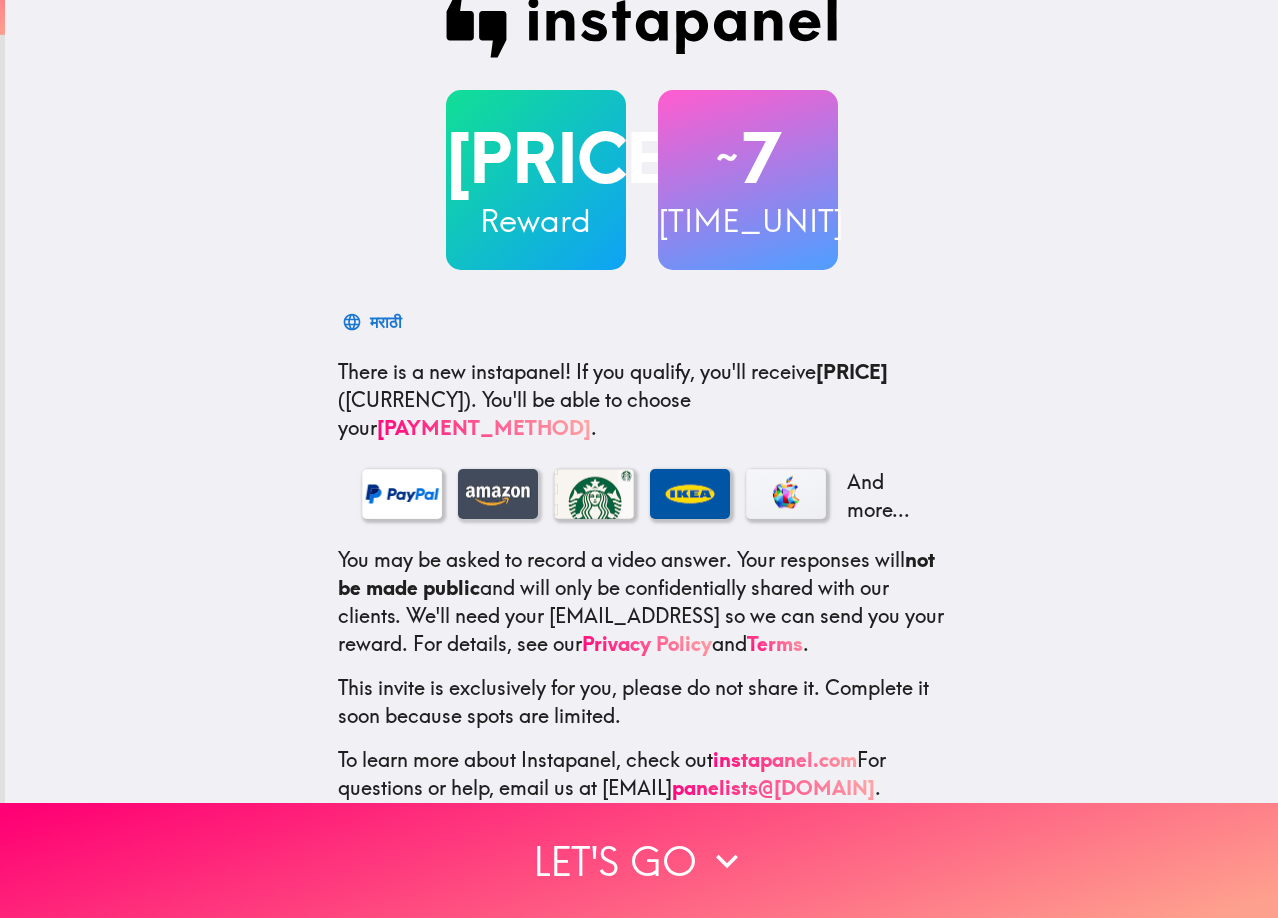 scroll, scrollTop: 56, scrollLeft: 0, axis: vertical 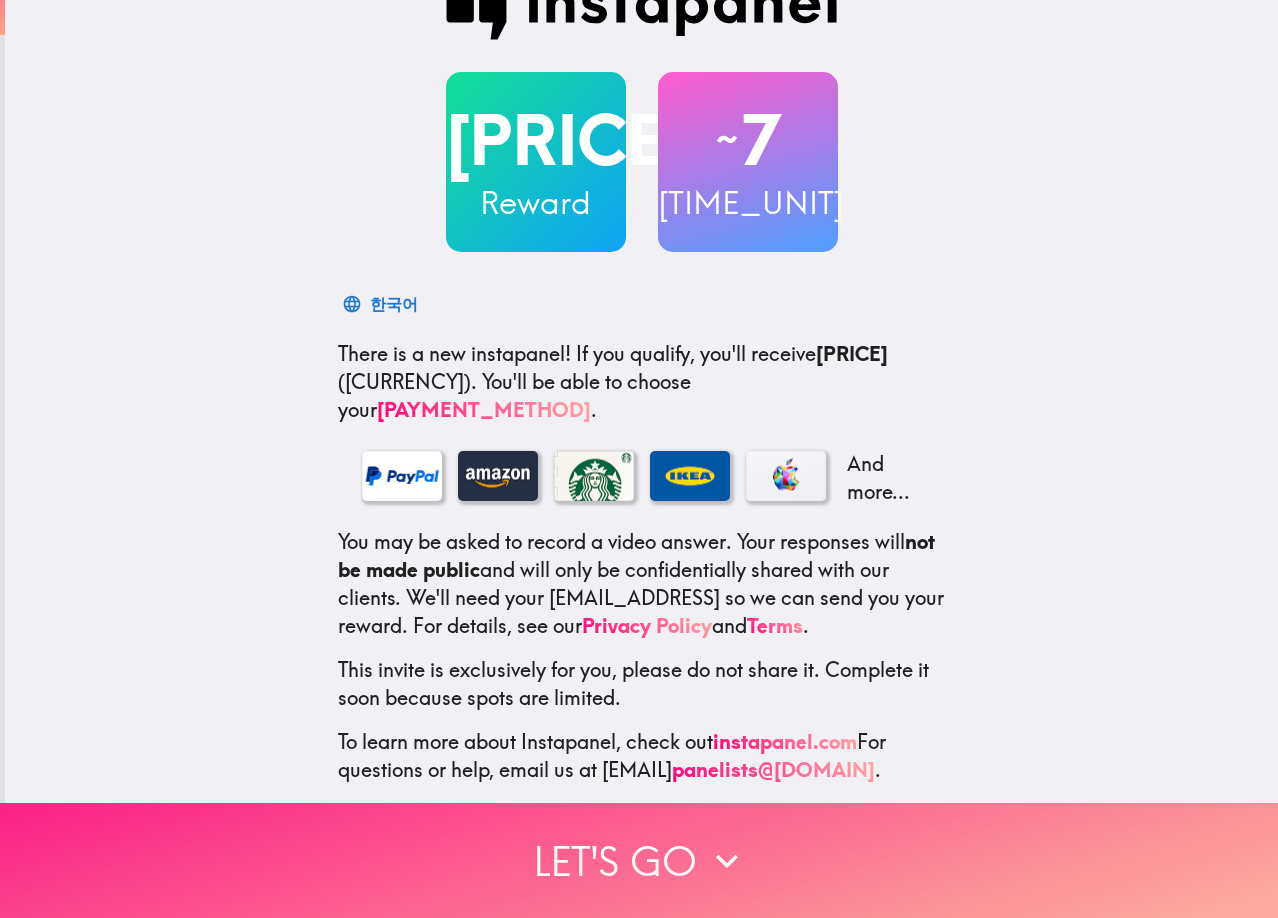 click on "Let's go" at bounding box center [639, 860] 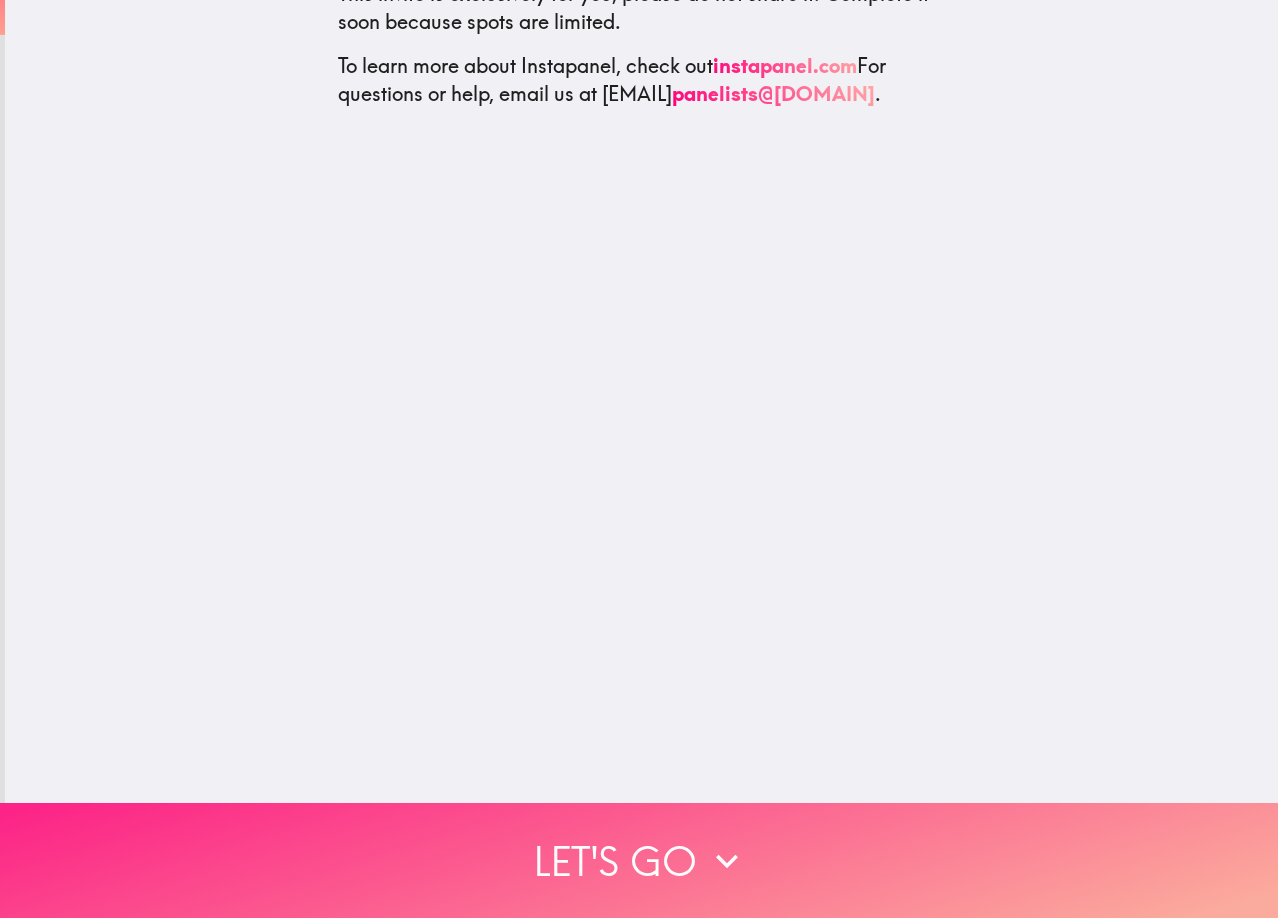 scroll, scrollTop: 0, scrollLeft: 0, axis: both 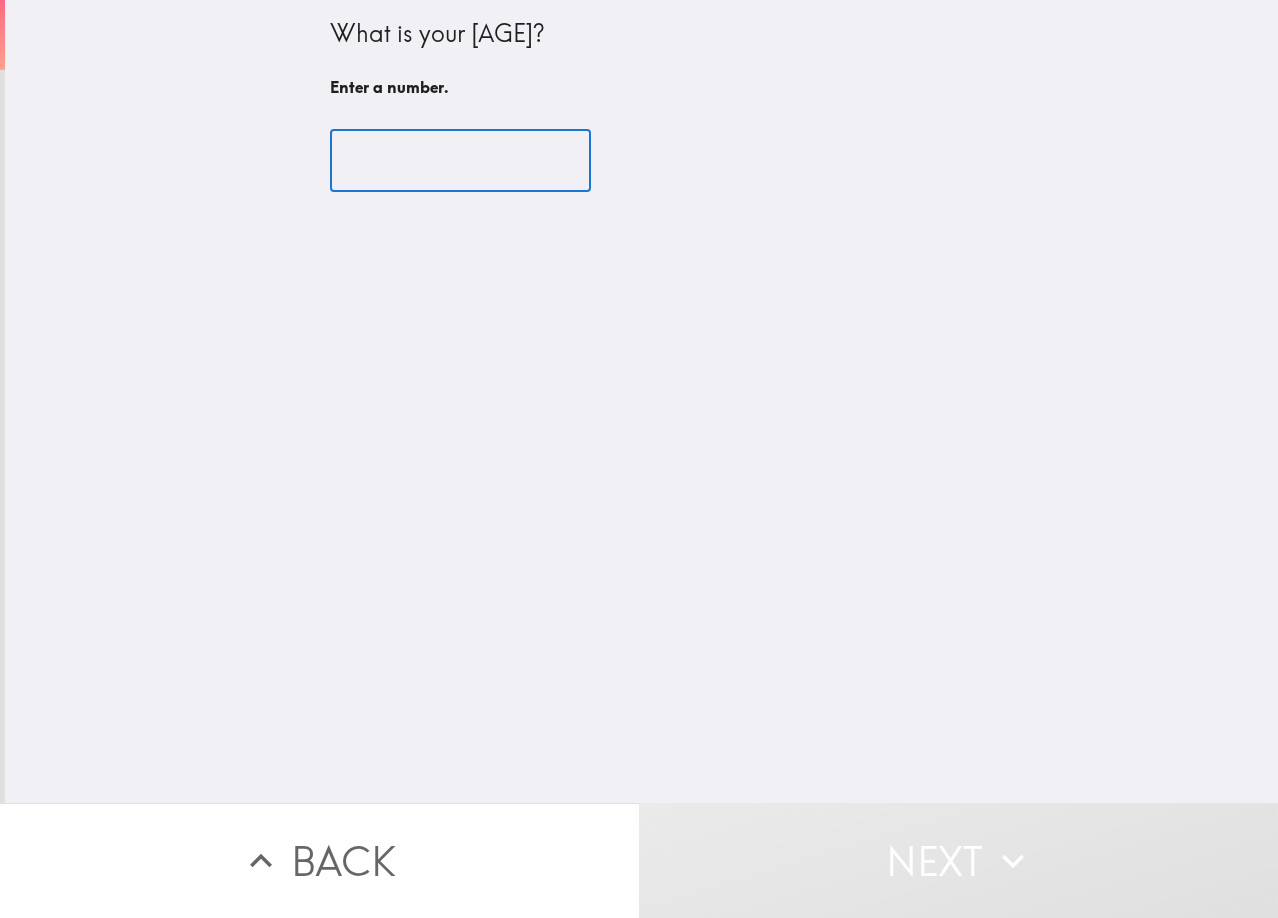 click at bounding box center (460, 161) 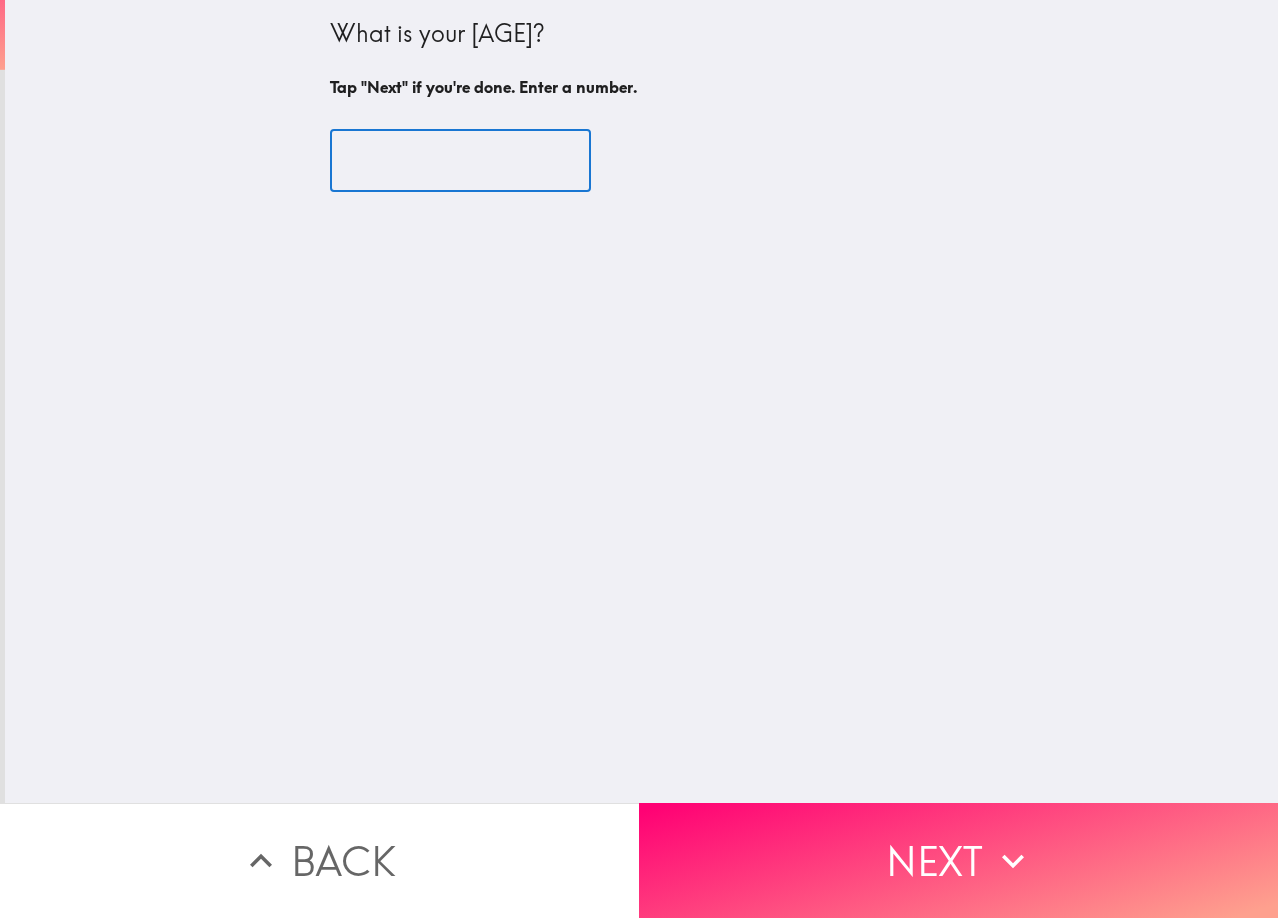 type on "[NUMBER]" 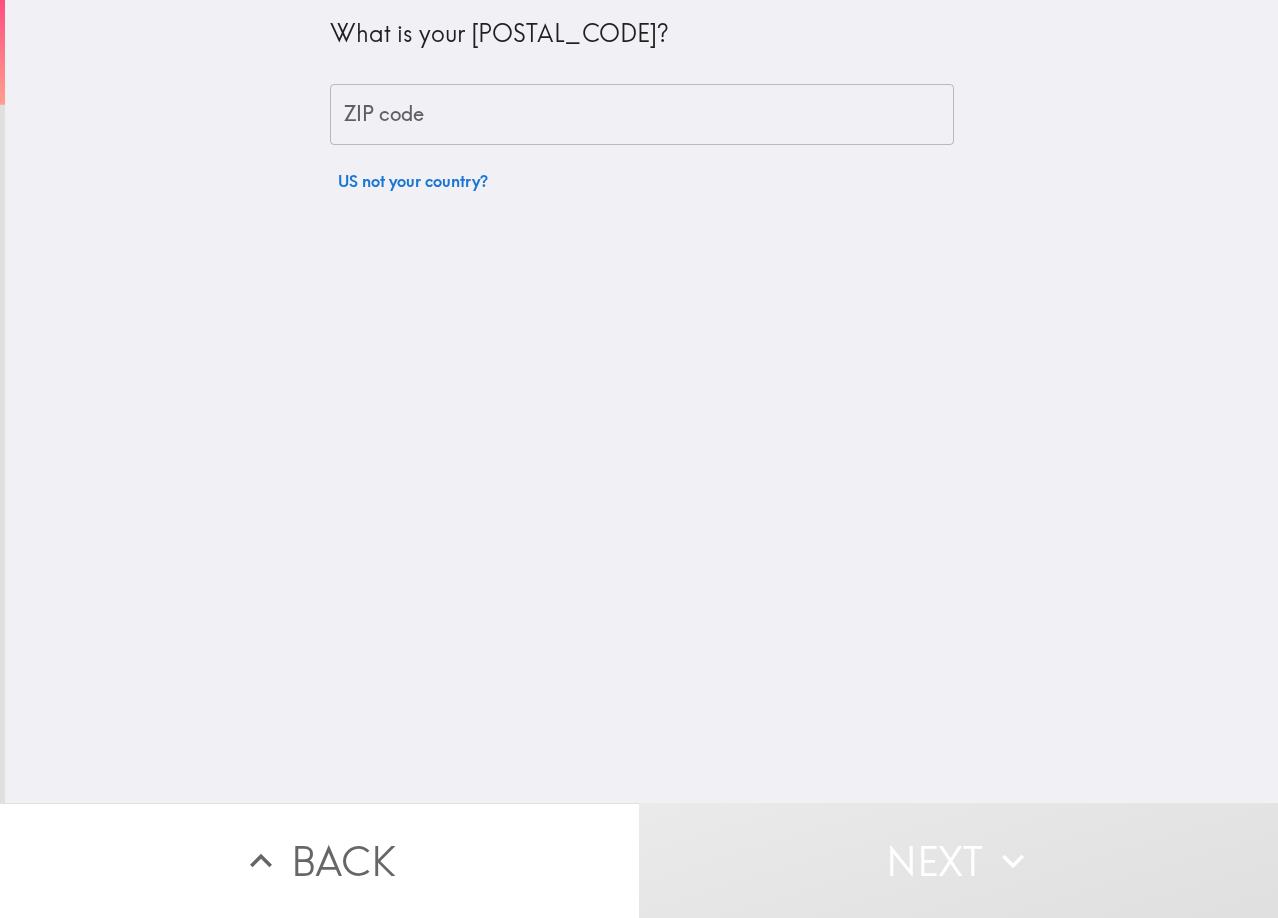 click on "ZIP code" at bounding box center (642, 115) 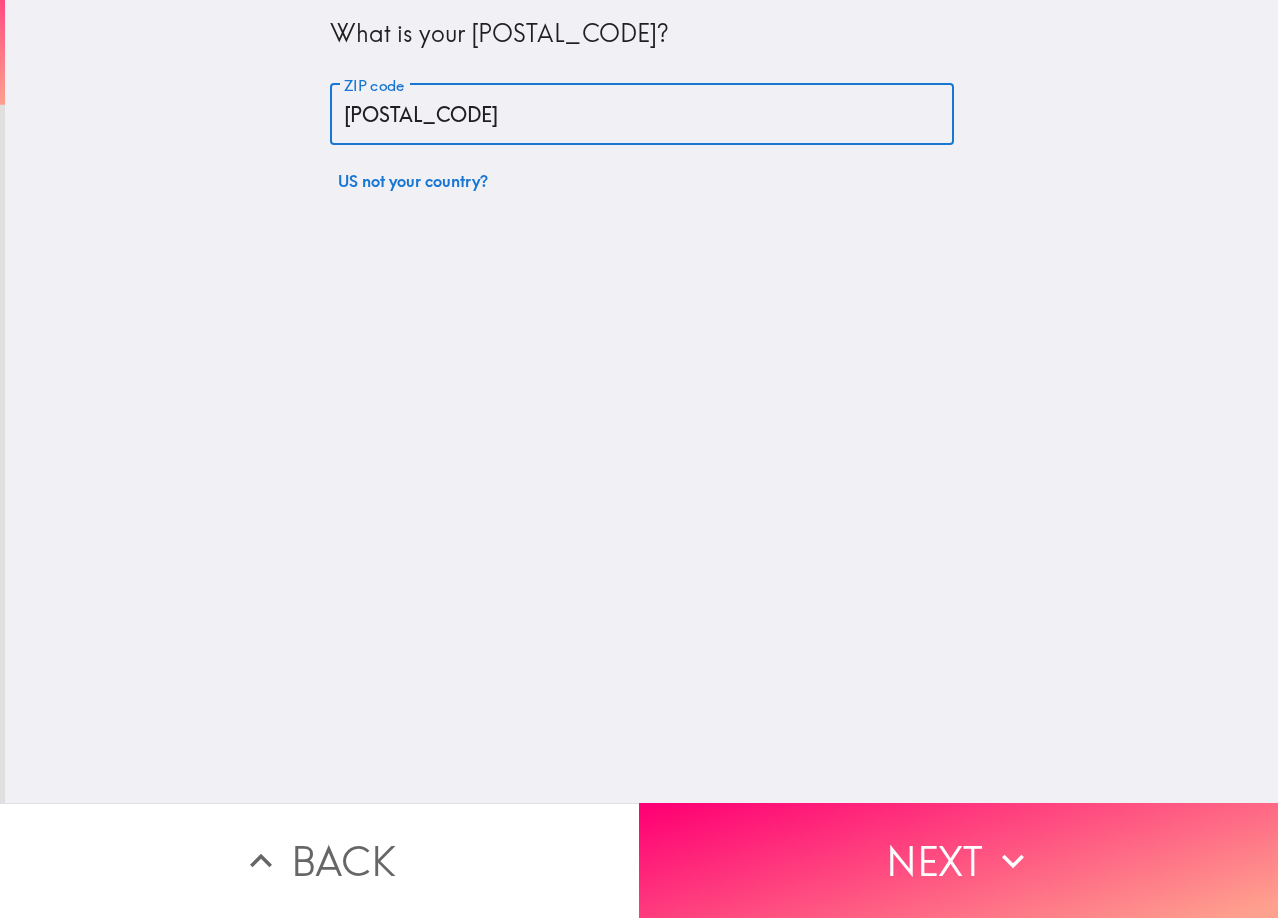 type on "[POSTAL_CODE]" 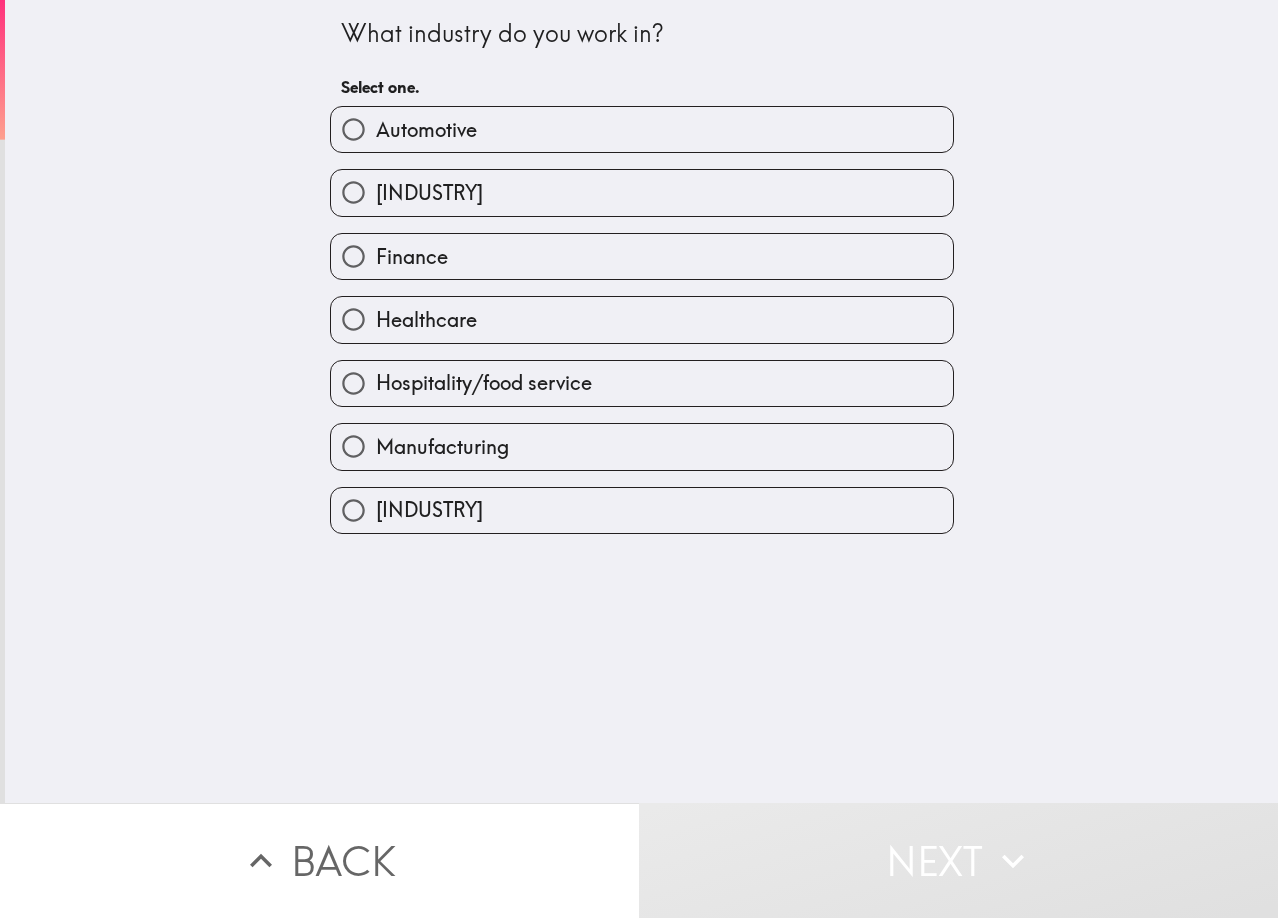 click on "Automotive" at bounding box center (353, 129) 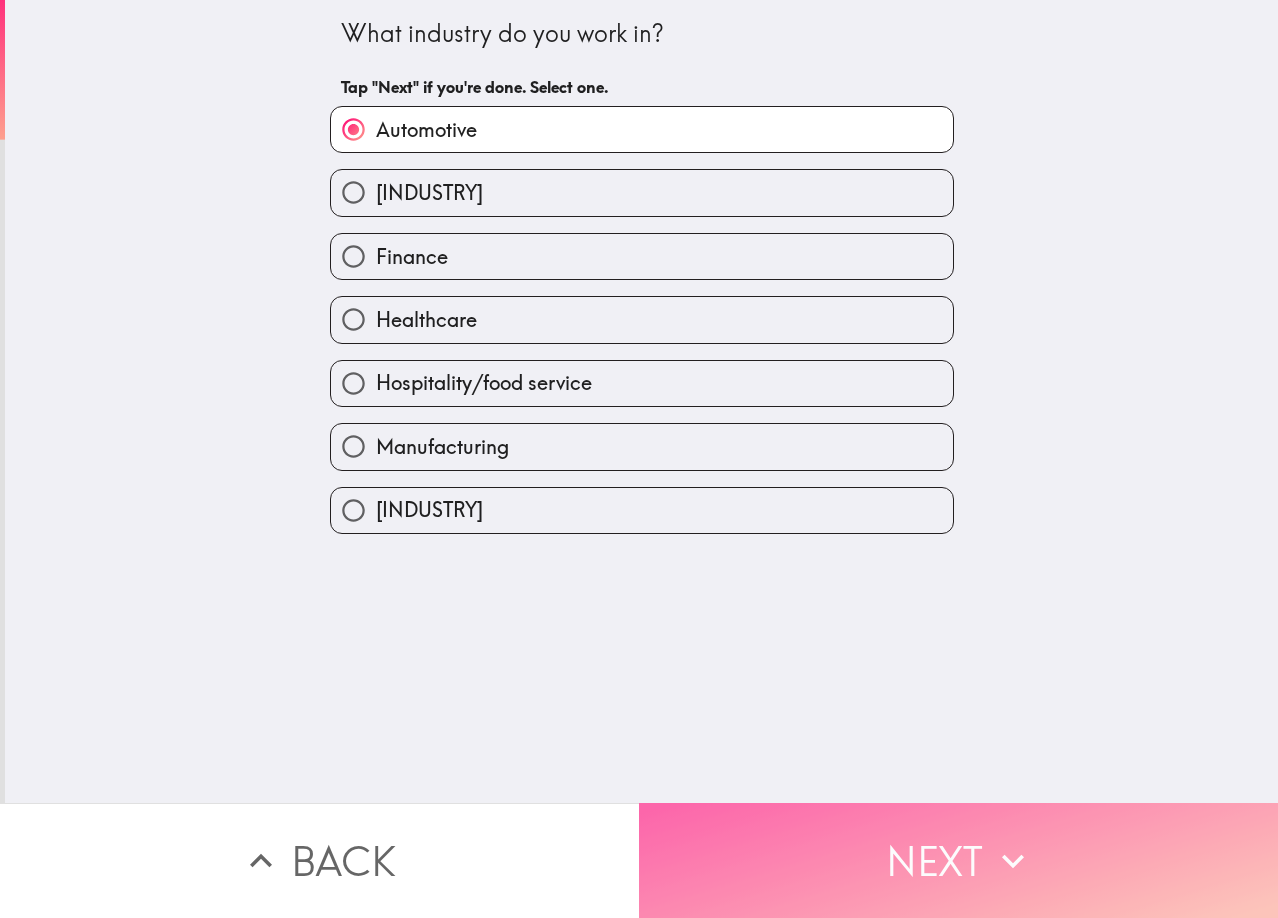 click on "Next" at bounding box center (958, 860) 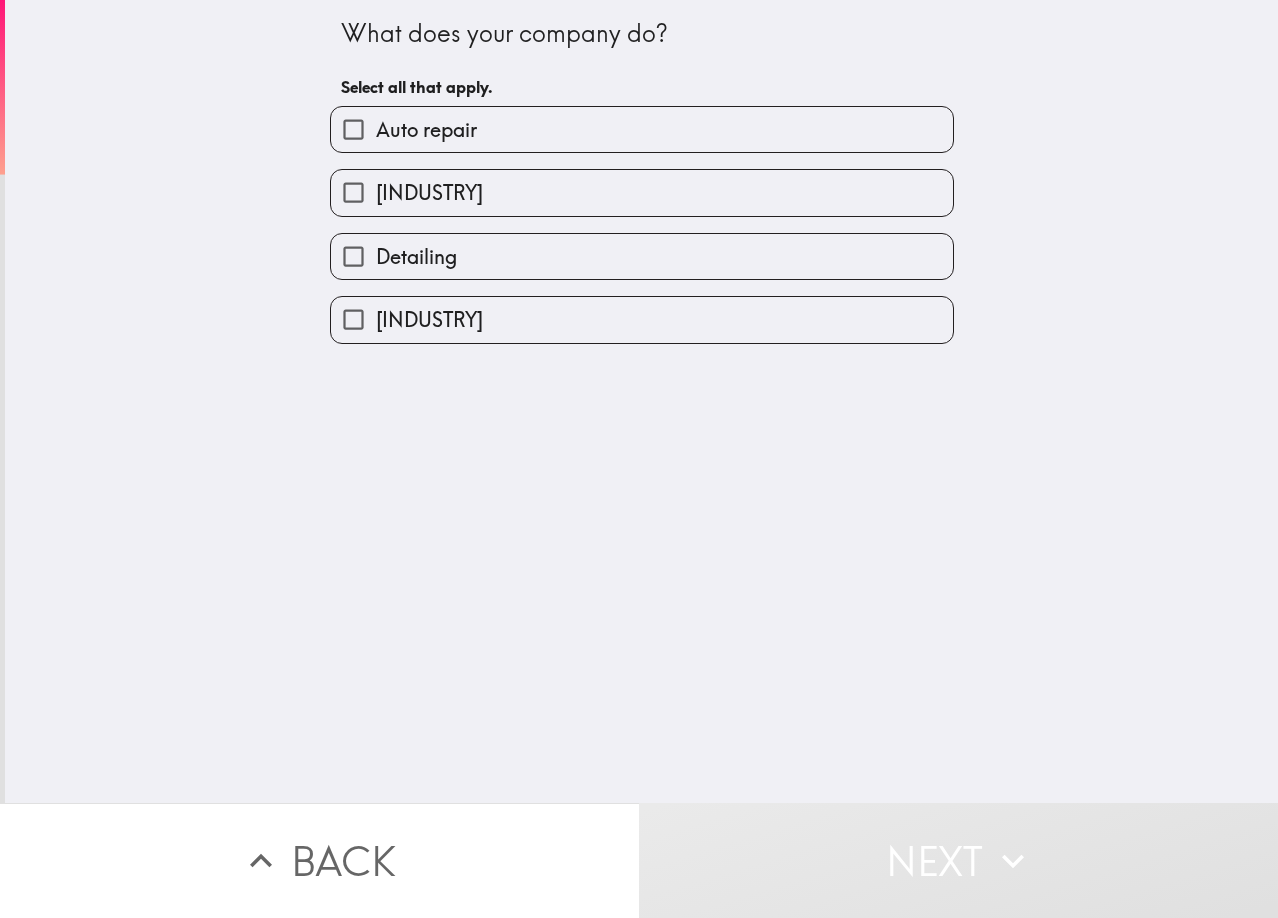 click on "Auto repair" at bounding box center [353, 129] 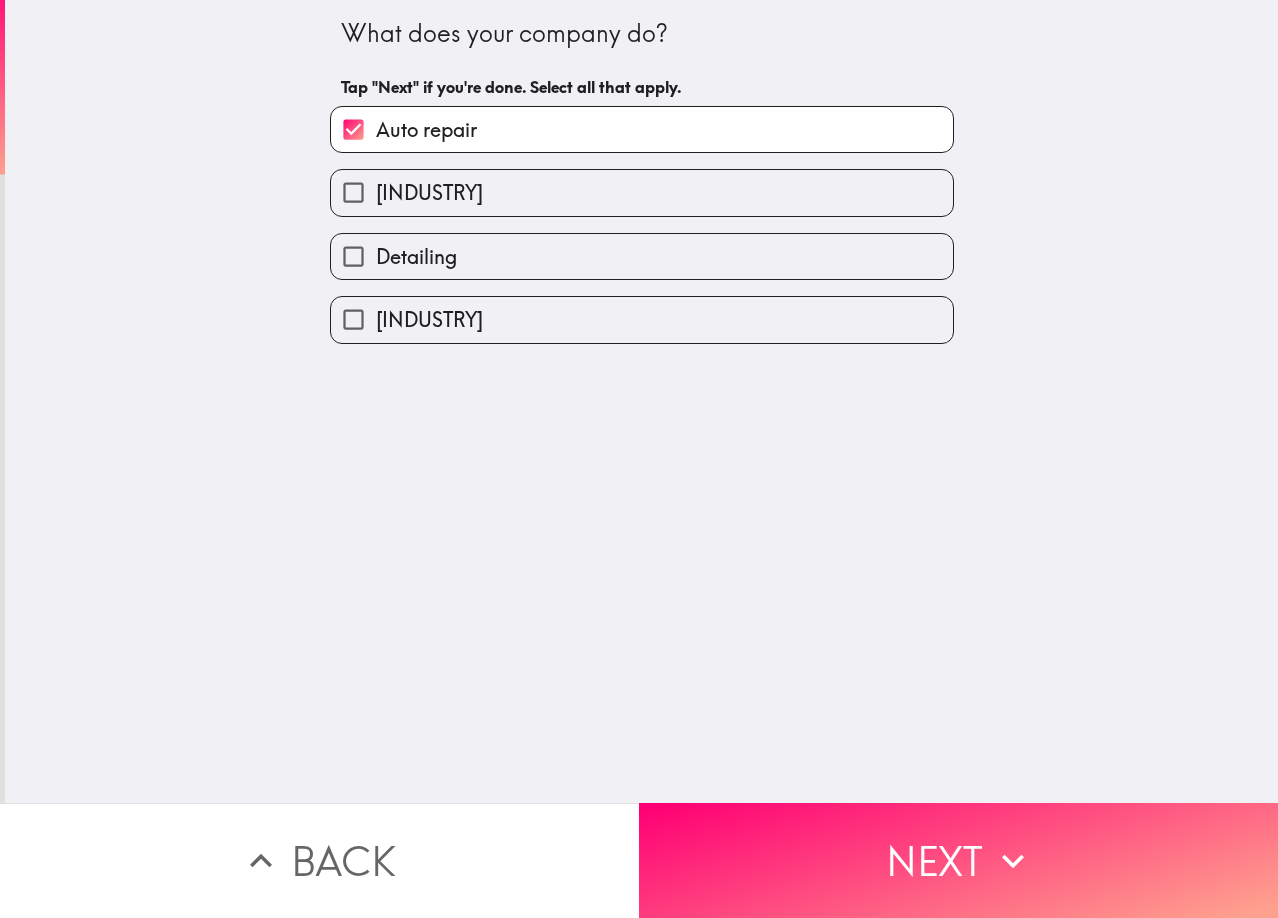 drag, startPoint x: 338, startPoint y: 315, endPoint x: 348, endPoint y: 319, distance: 10.770329 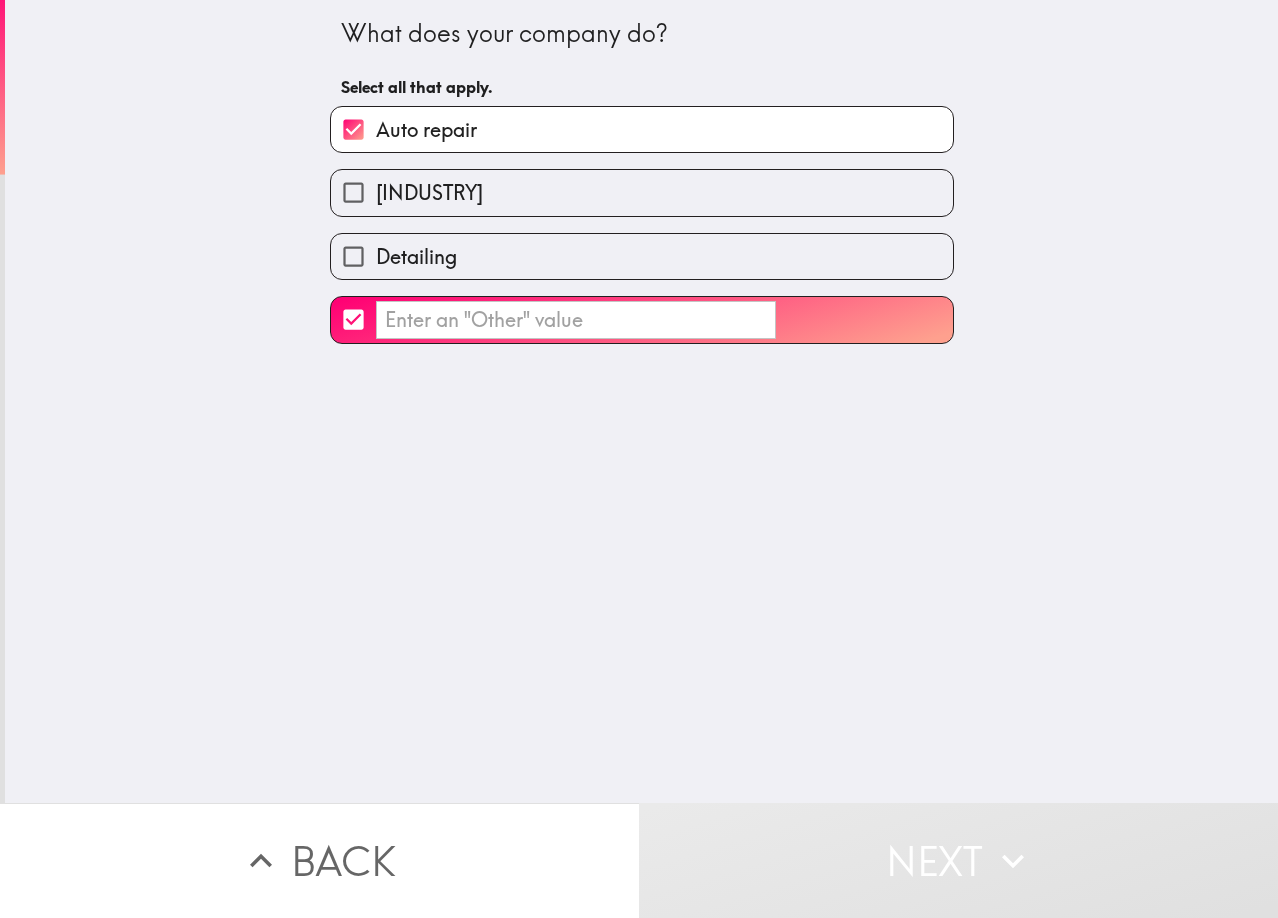 click on "​" at bounding box center (353, 319) 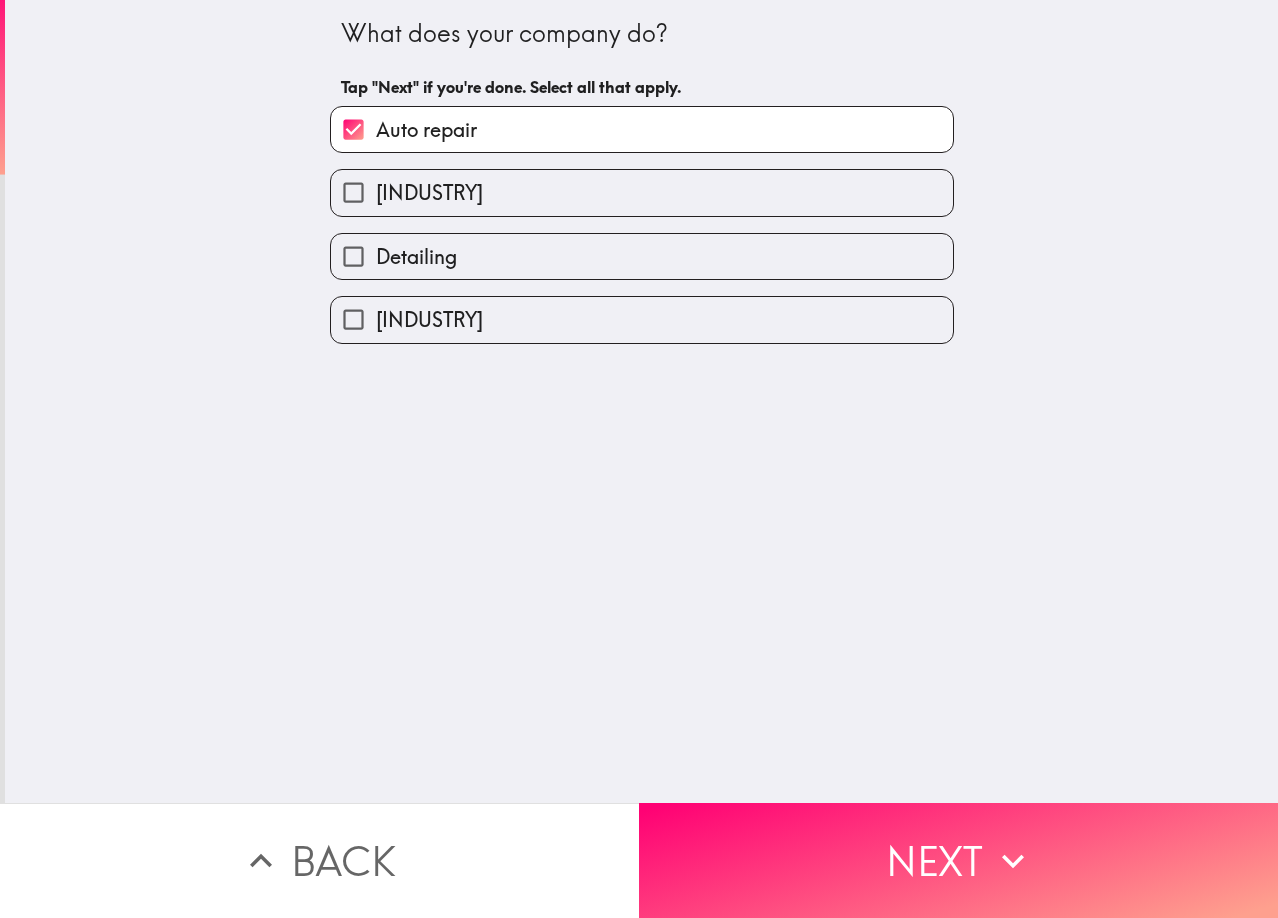 click on "[INDUSTRY]" at bounding box center (353, 192) 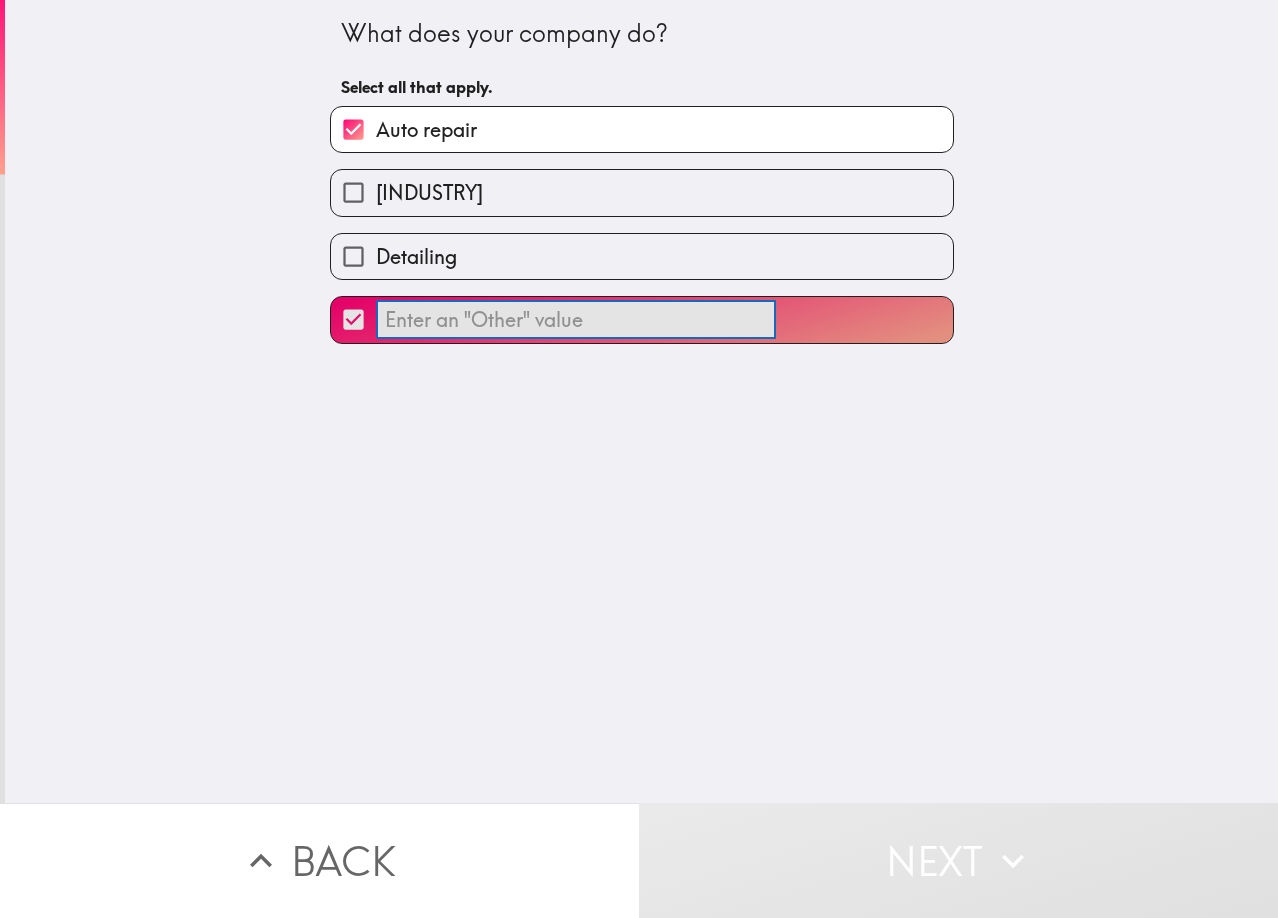 click on "​" at bounding box center [576, 320] 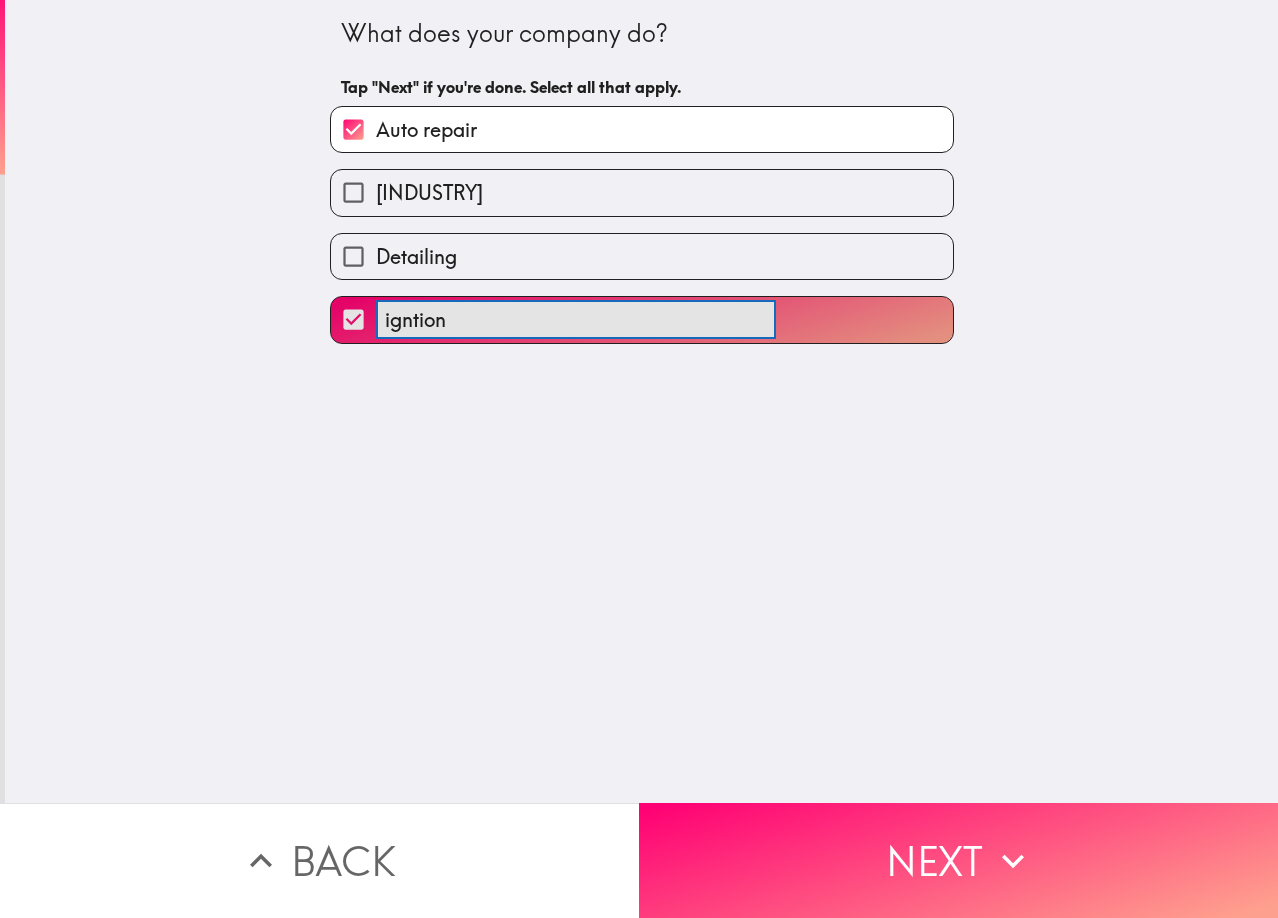 click on "igntion ​" at bounding box center [642, 319] 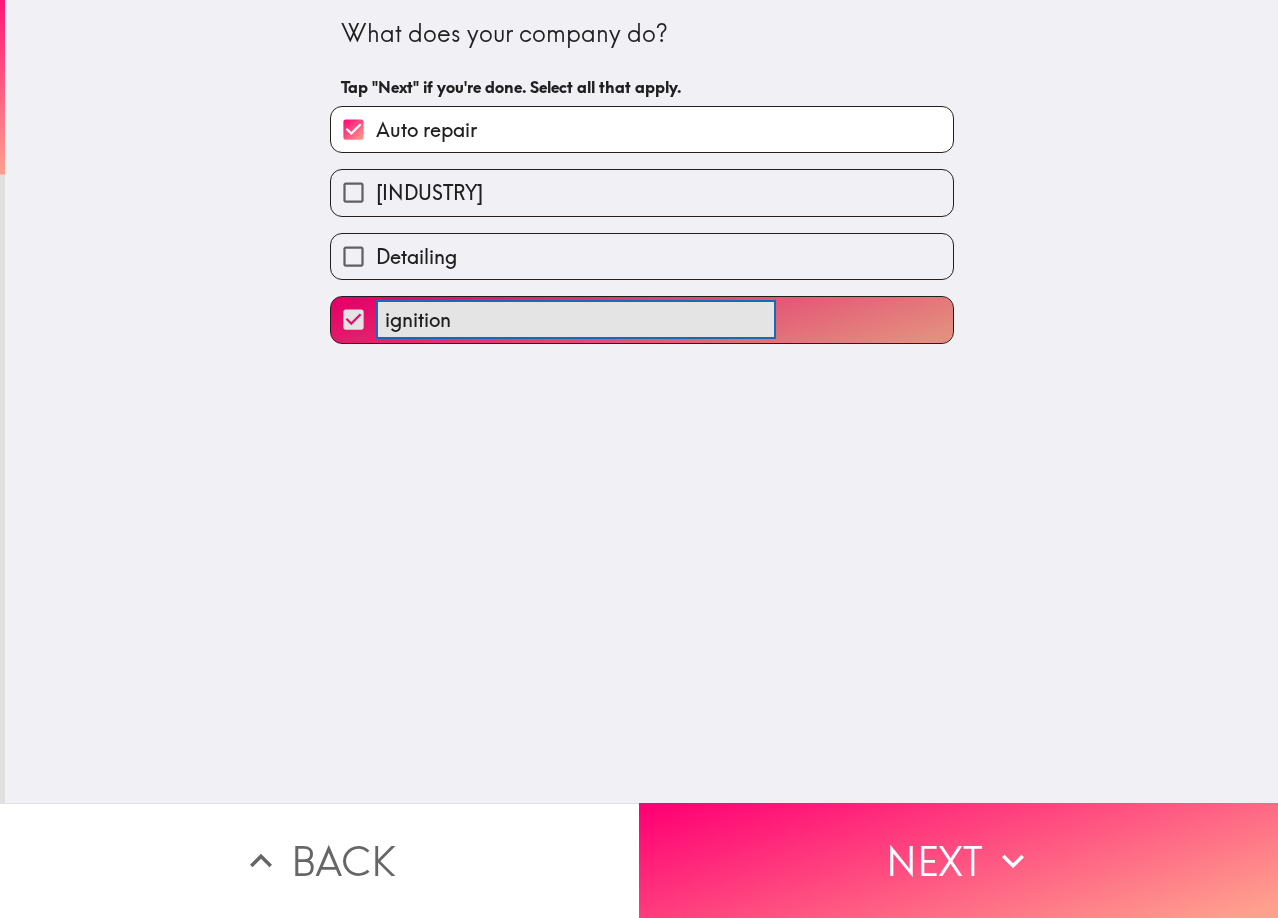 click on "ignition ​" at bounding box center (642, 319) 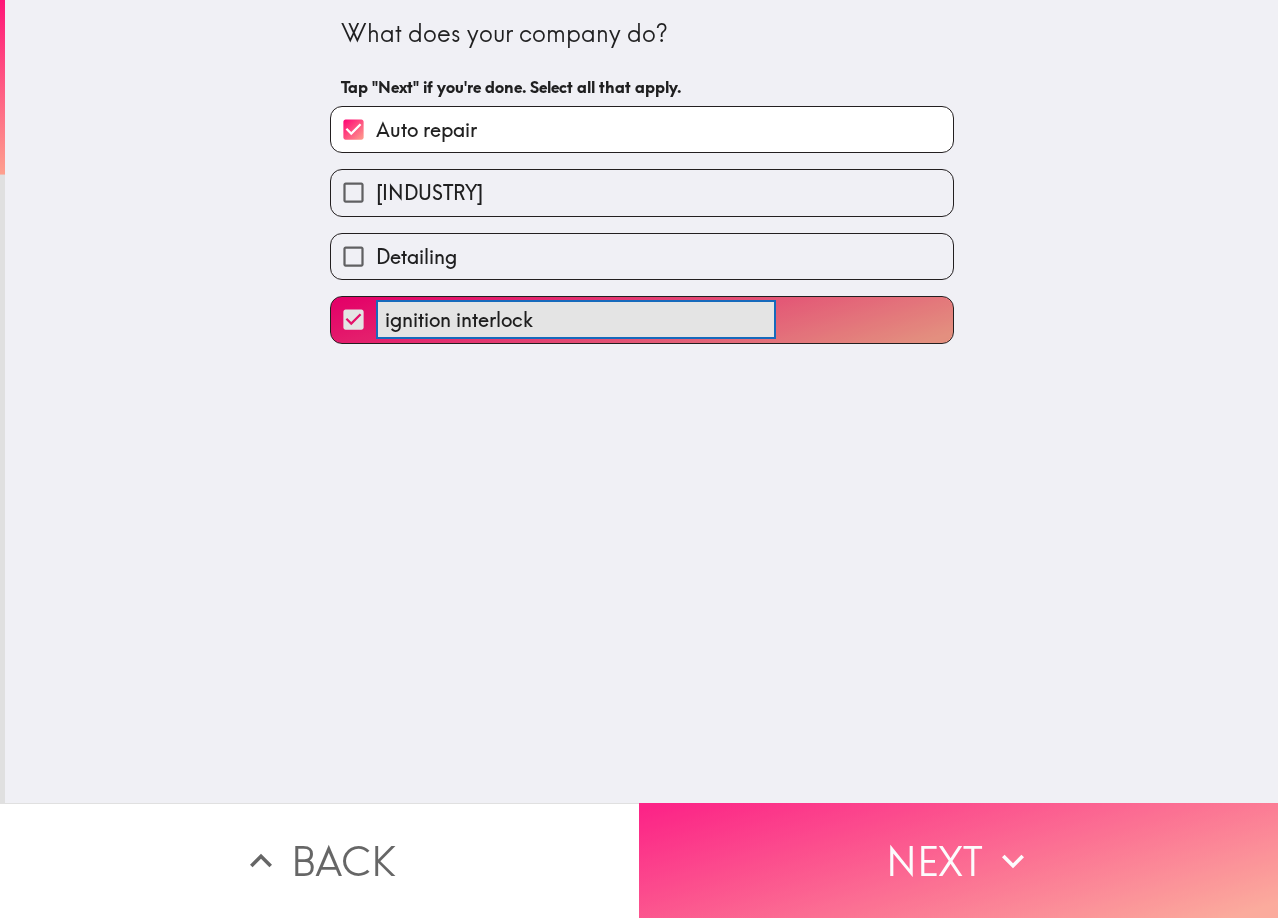 type on "ignition interlock" 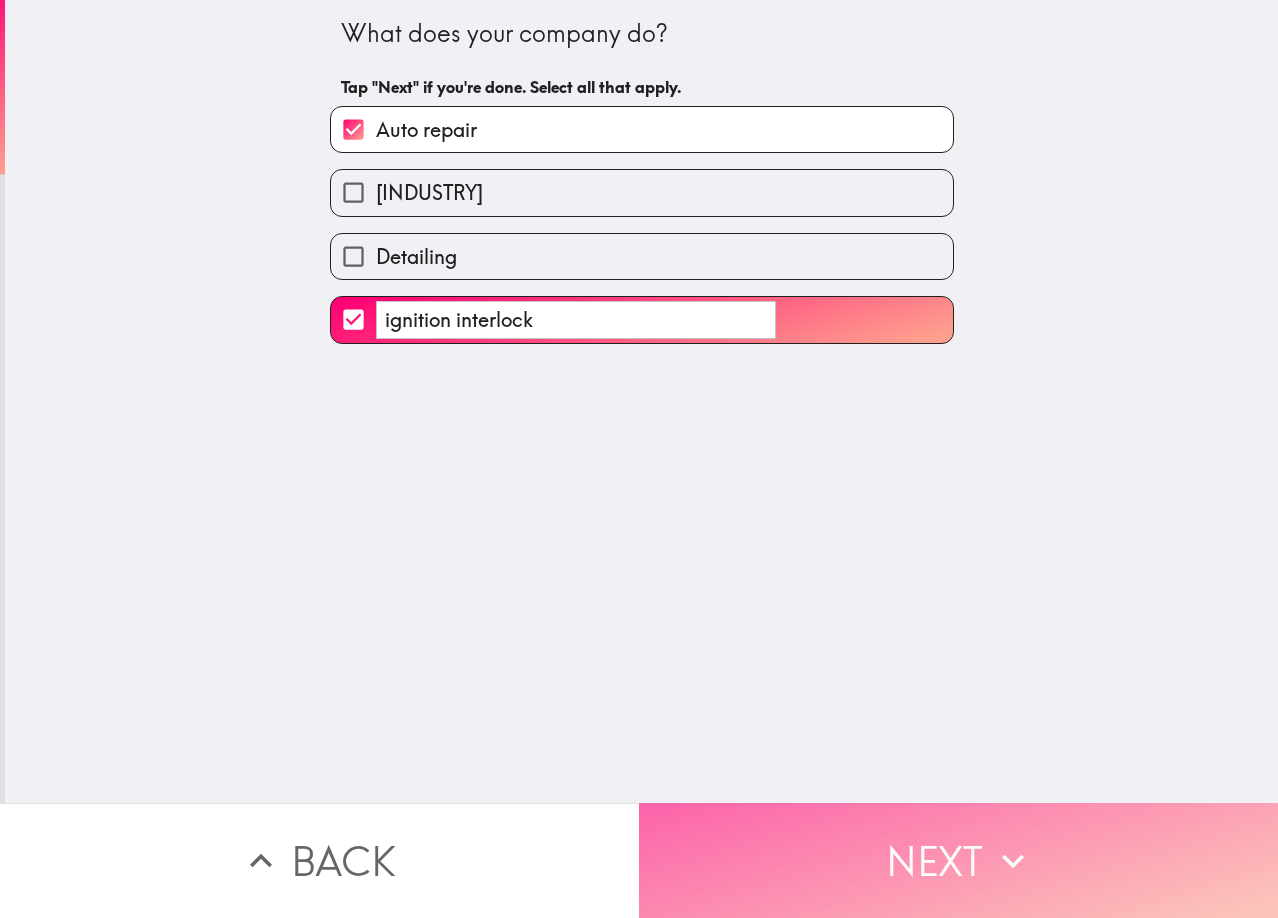 click on "Next" at bounding box center (958, 860) 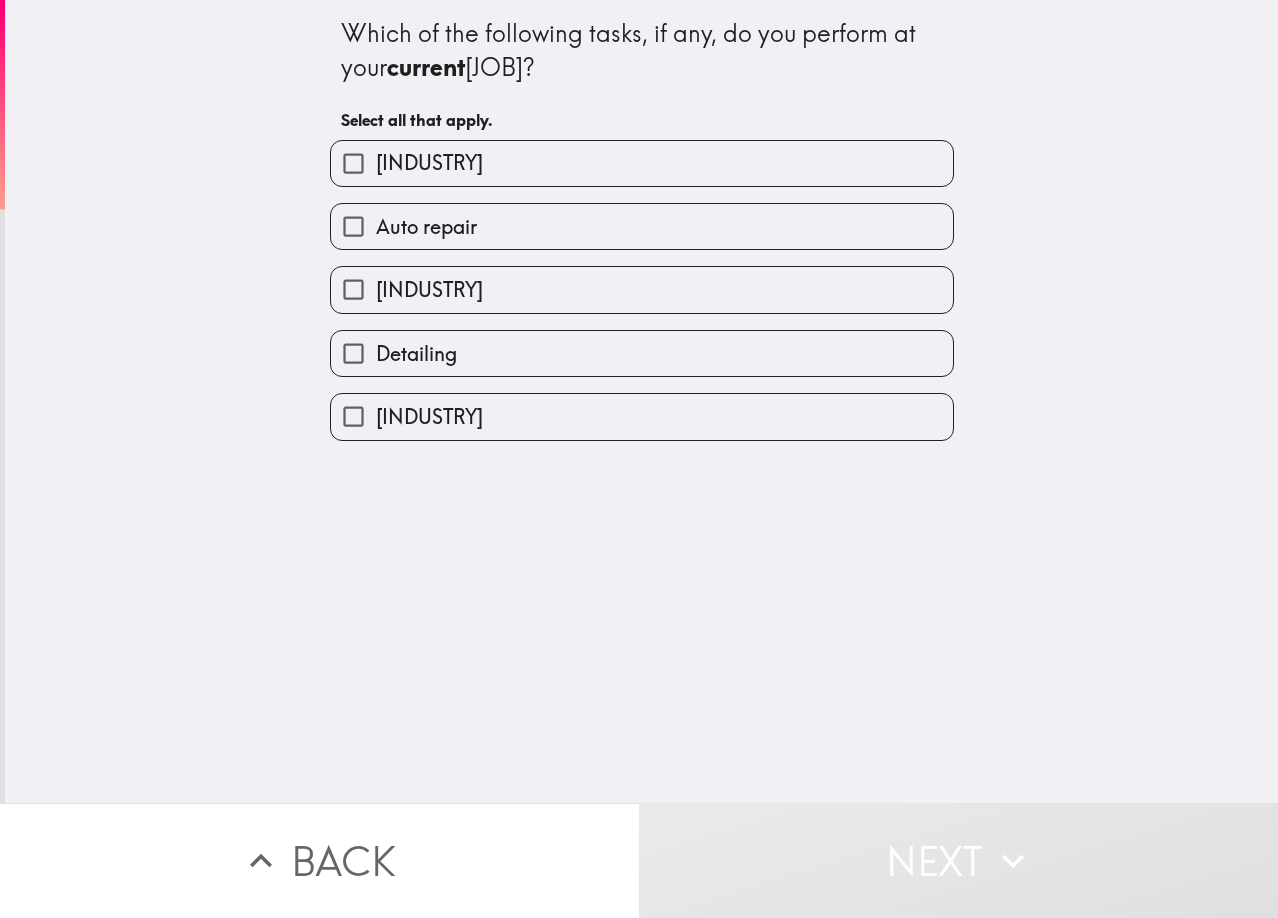 click on "Auto repair" at bounding box center (353, 163) 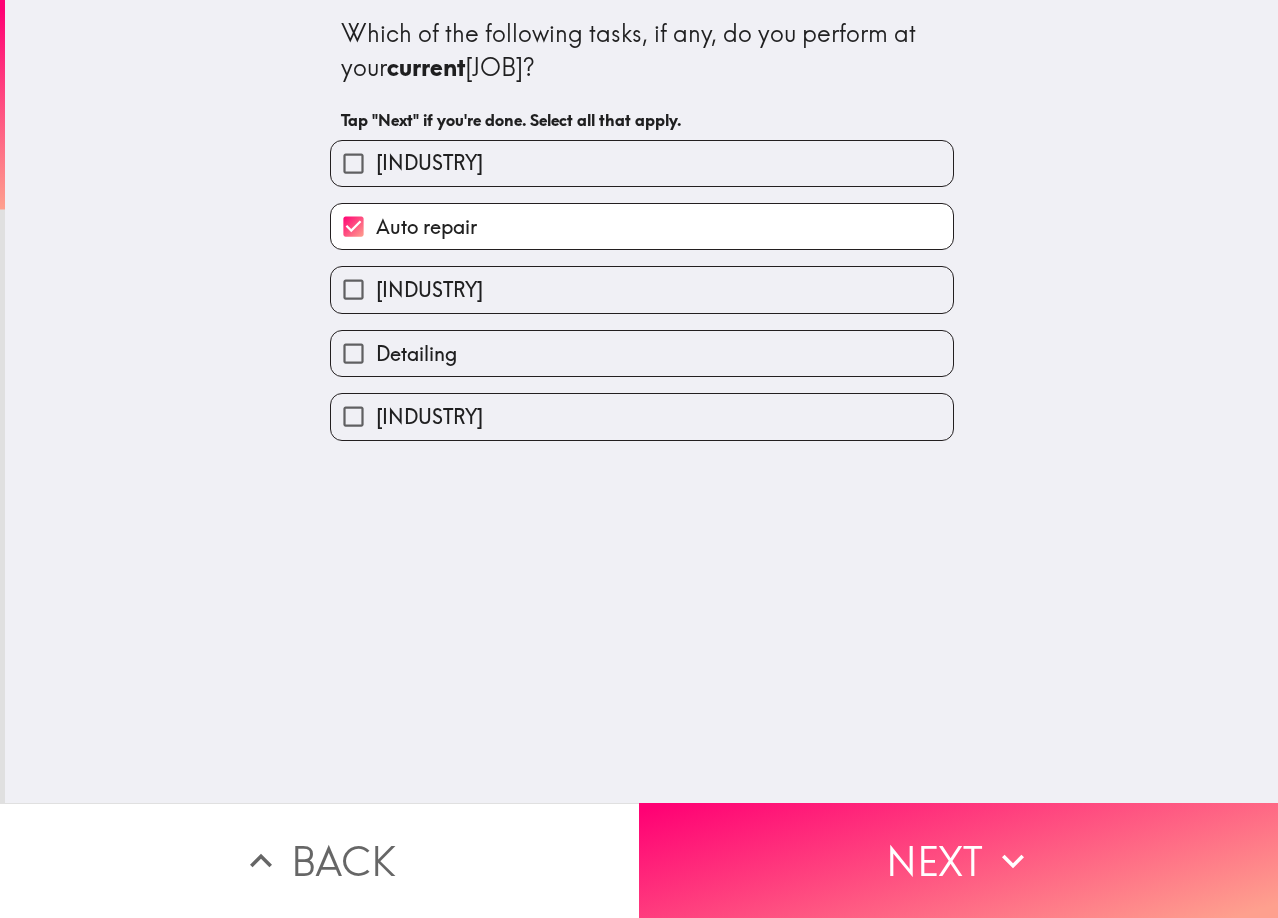 click on "[INDUSTRY]" at bounding box center [353, 163] 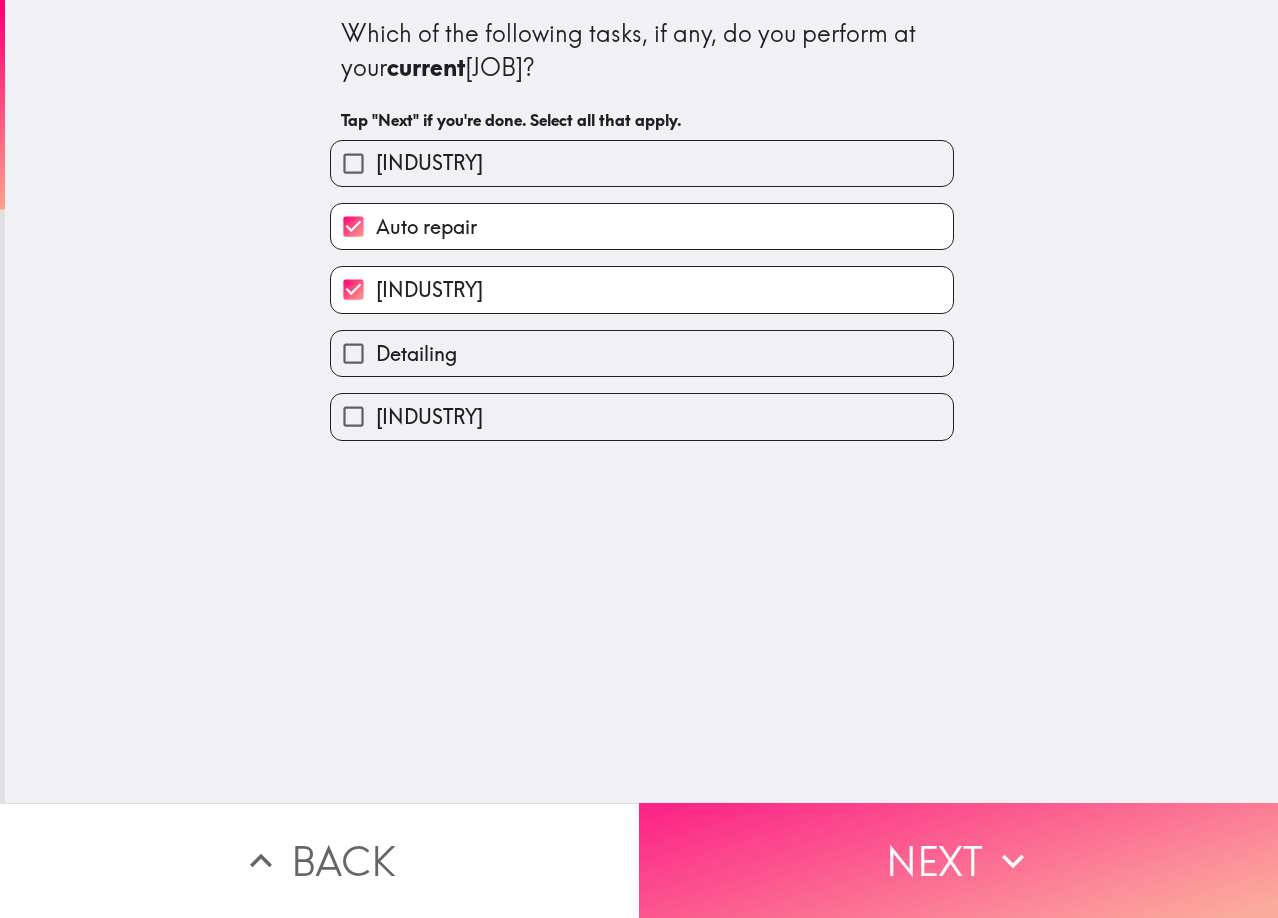 click on "Next" at bounding box center [958, 860] 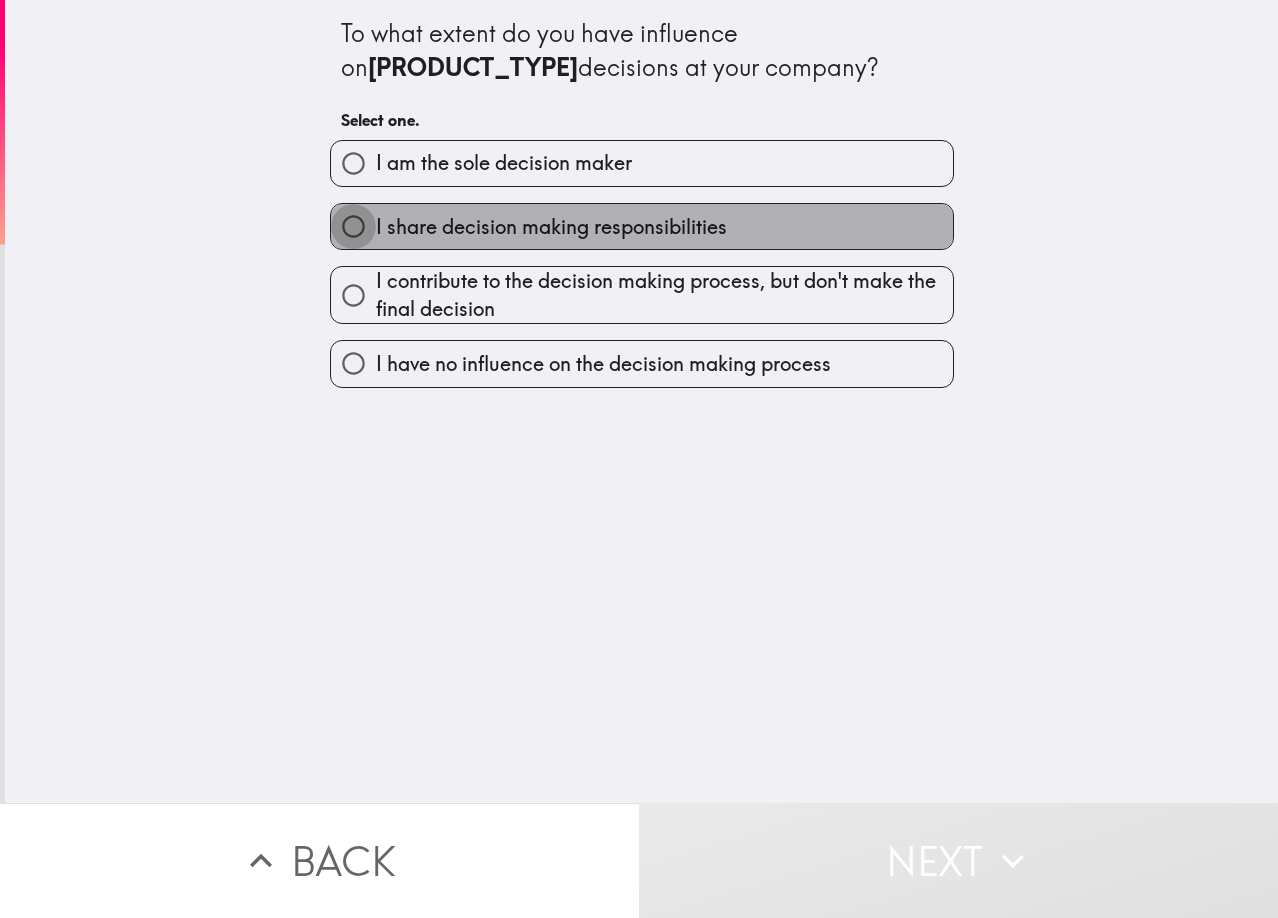 click on "I share decision making responsibilities" at bounding box center [353, 163] 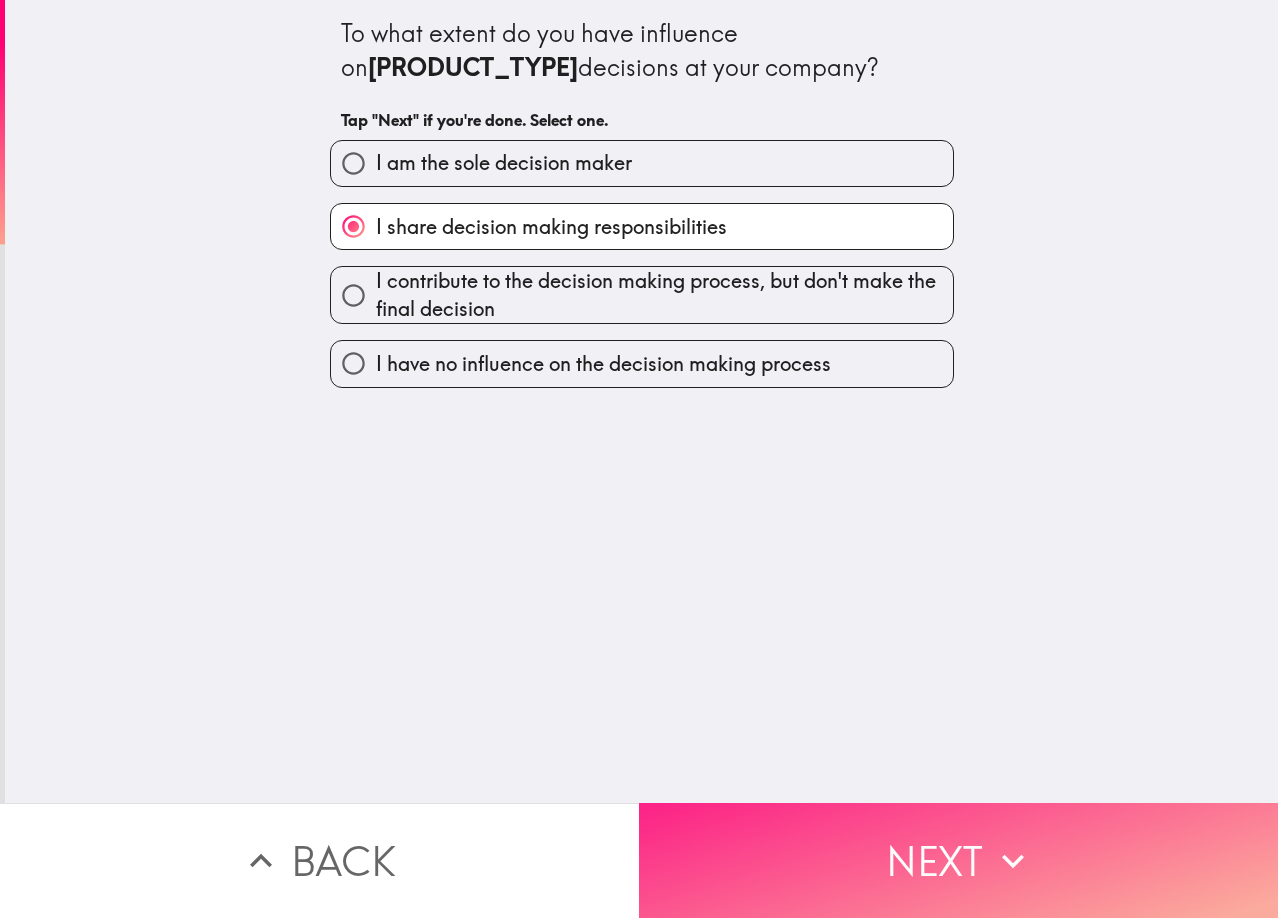 click on "Next" at bounding box center [958, 860] 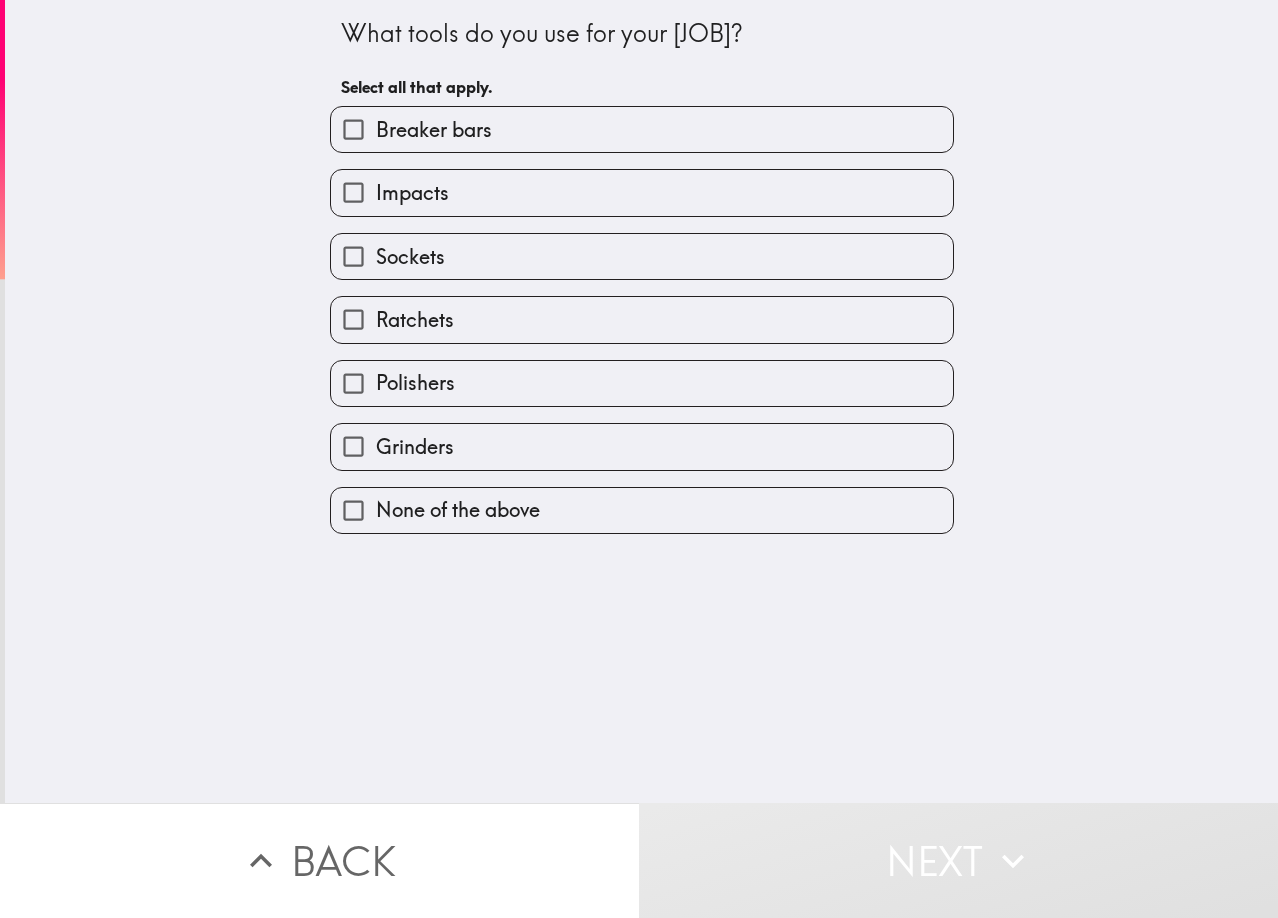 click on "Breaker bars" at bounding box center [353, 129] 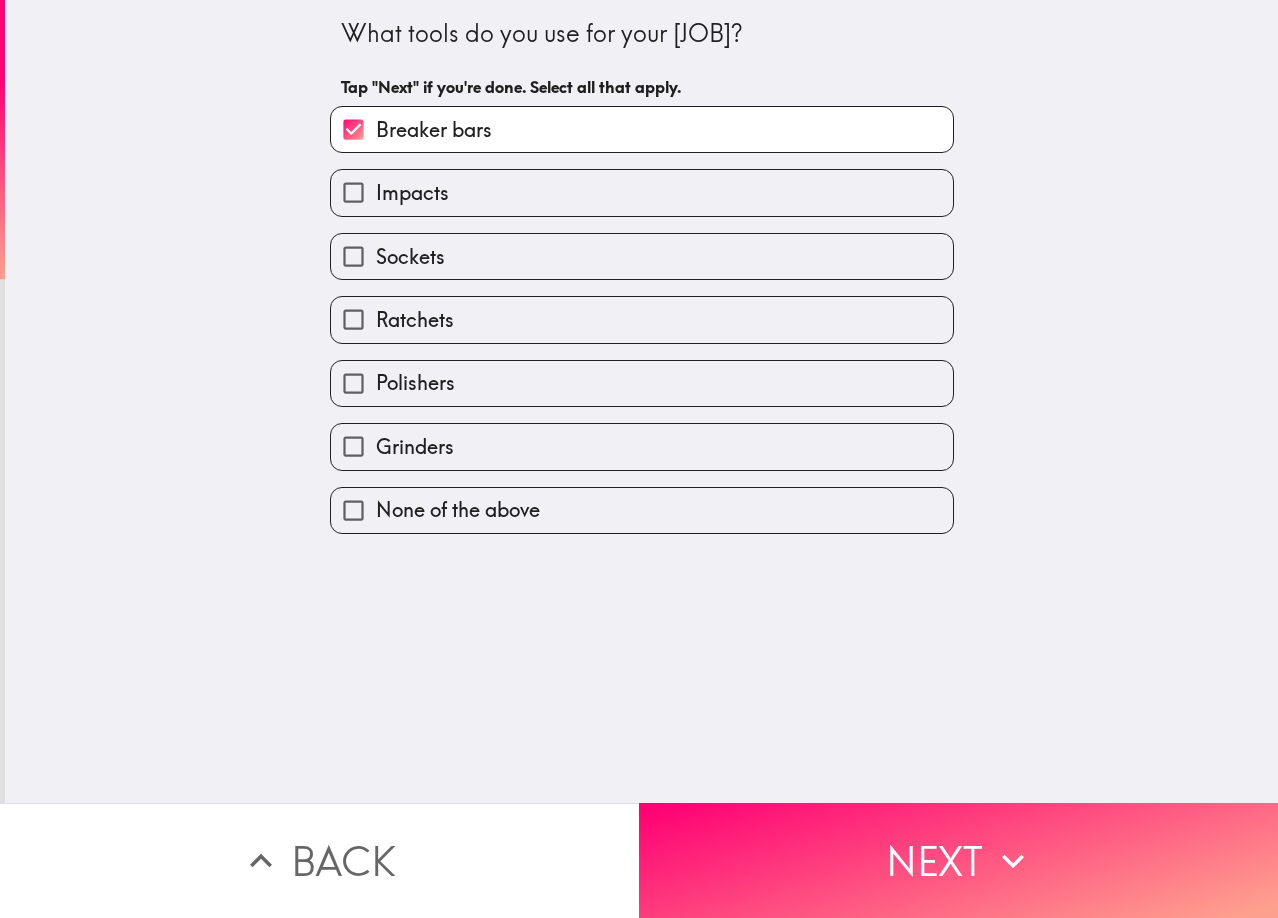 click on "Impacts" at bounding box center [353, 192] 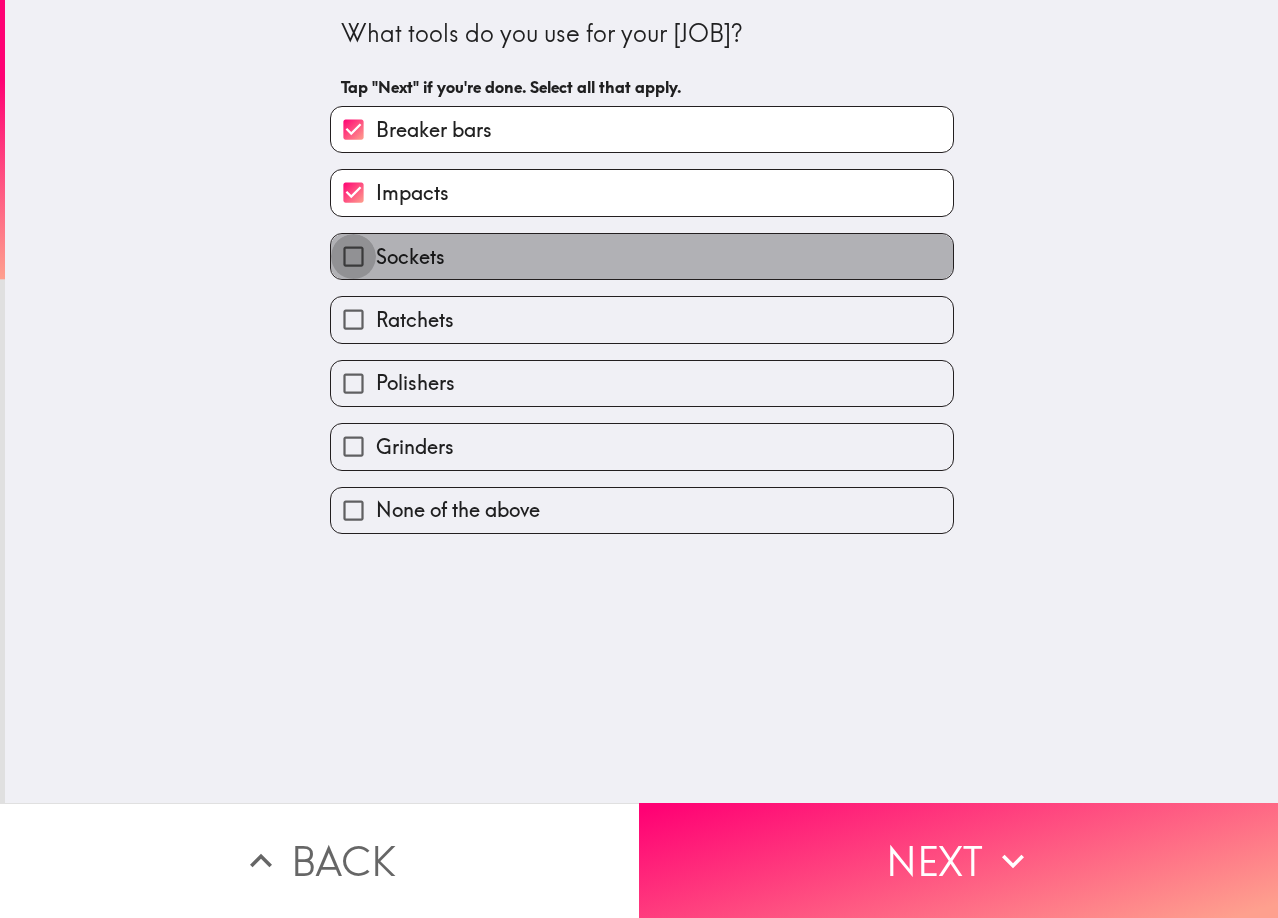 click on "Sockets" at bounding box center [353, 256] 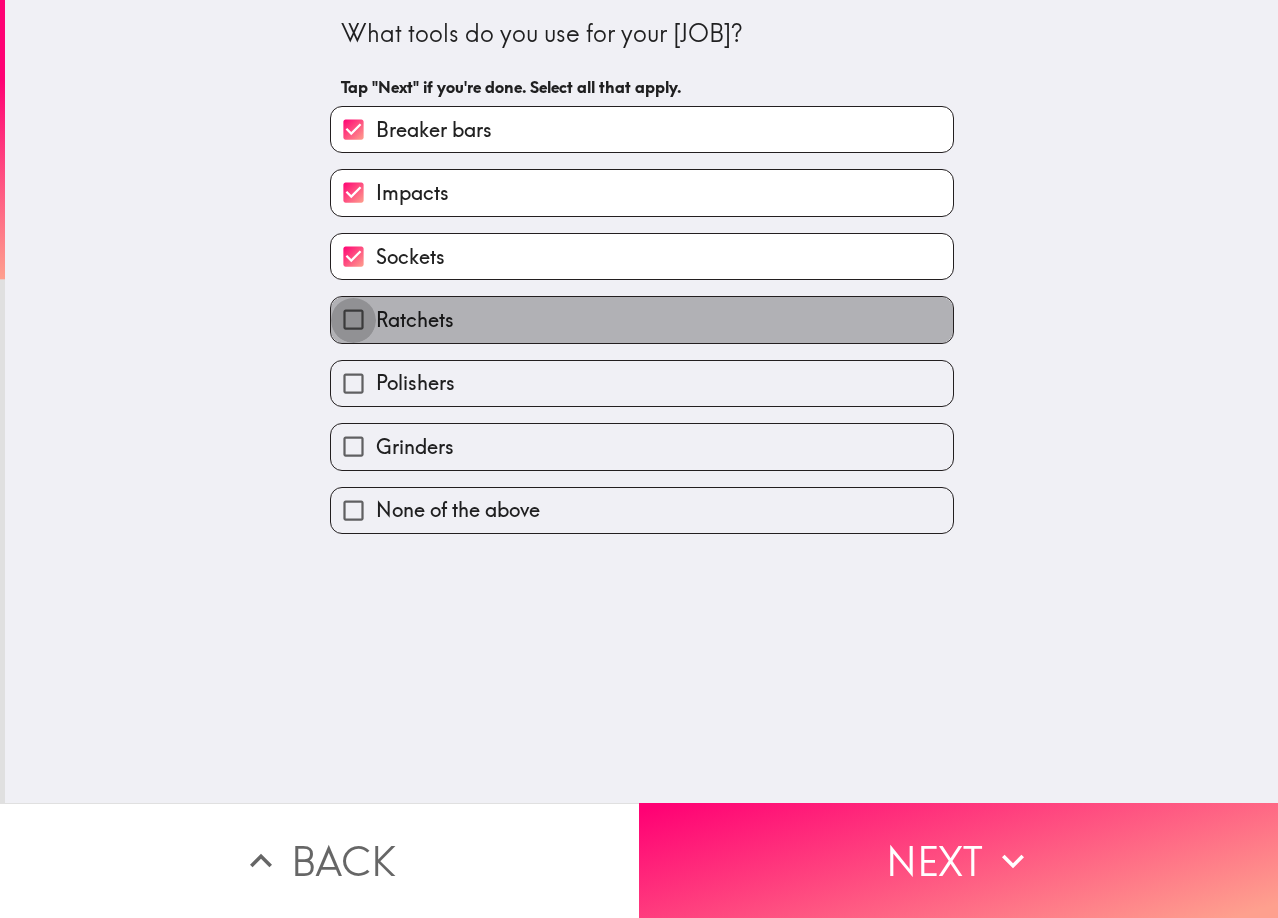 click on "Ratchets" at bounding box center (353, 319) 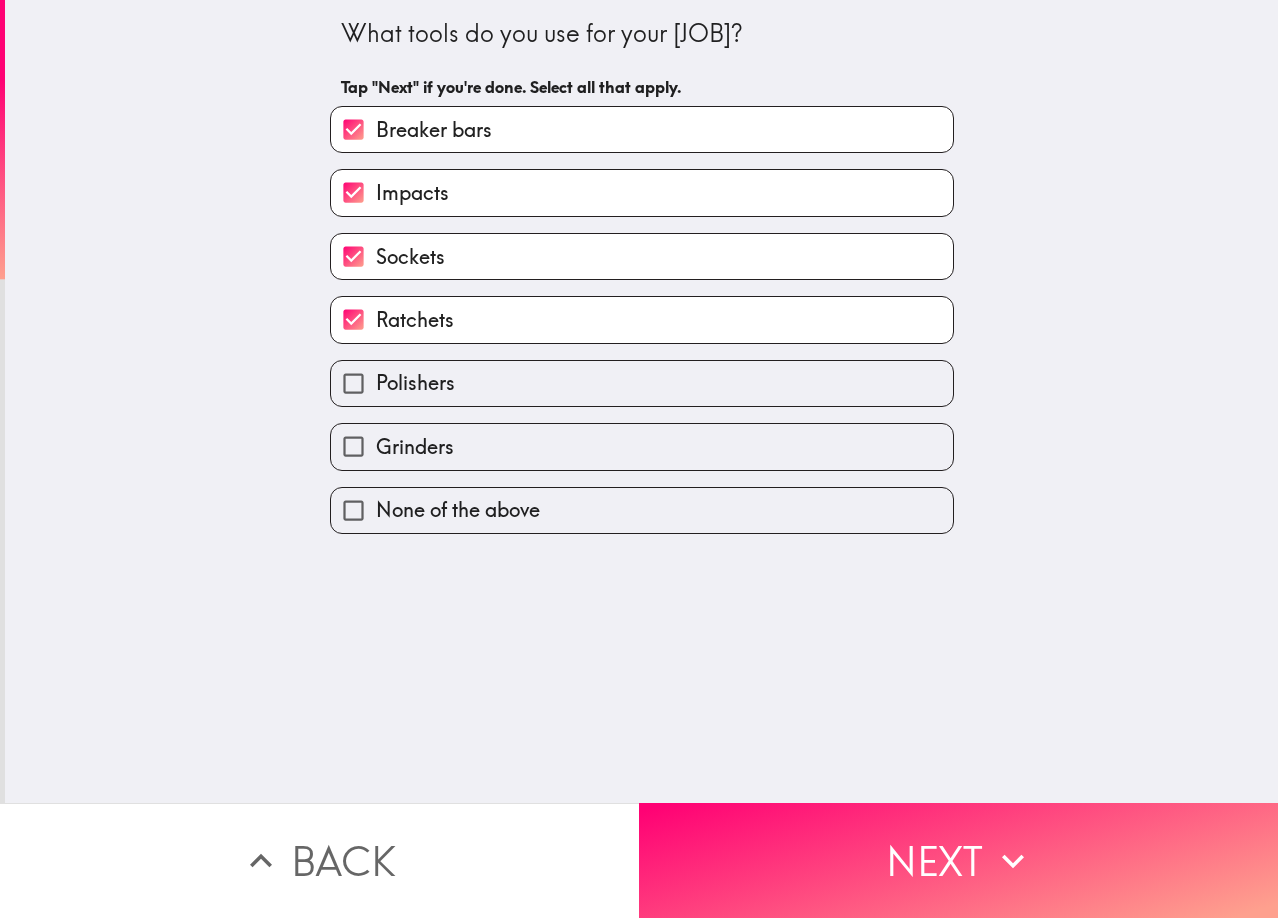 click on "Grinders" at bounding box center [353, 383] 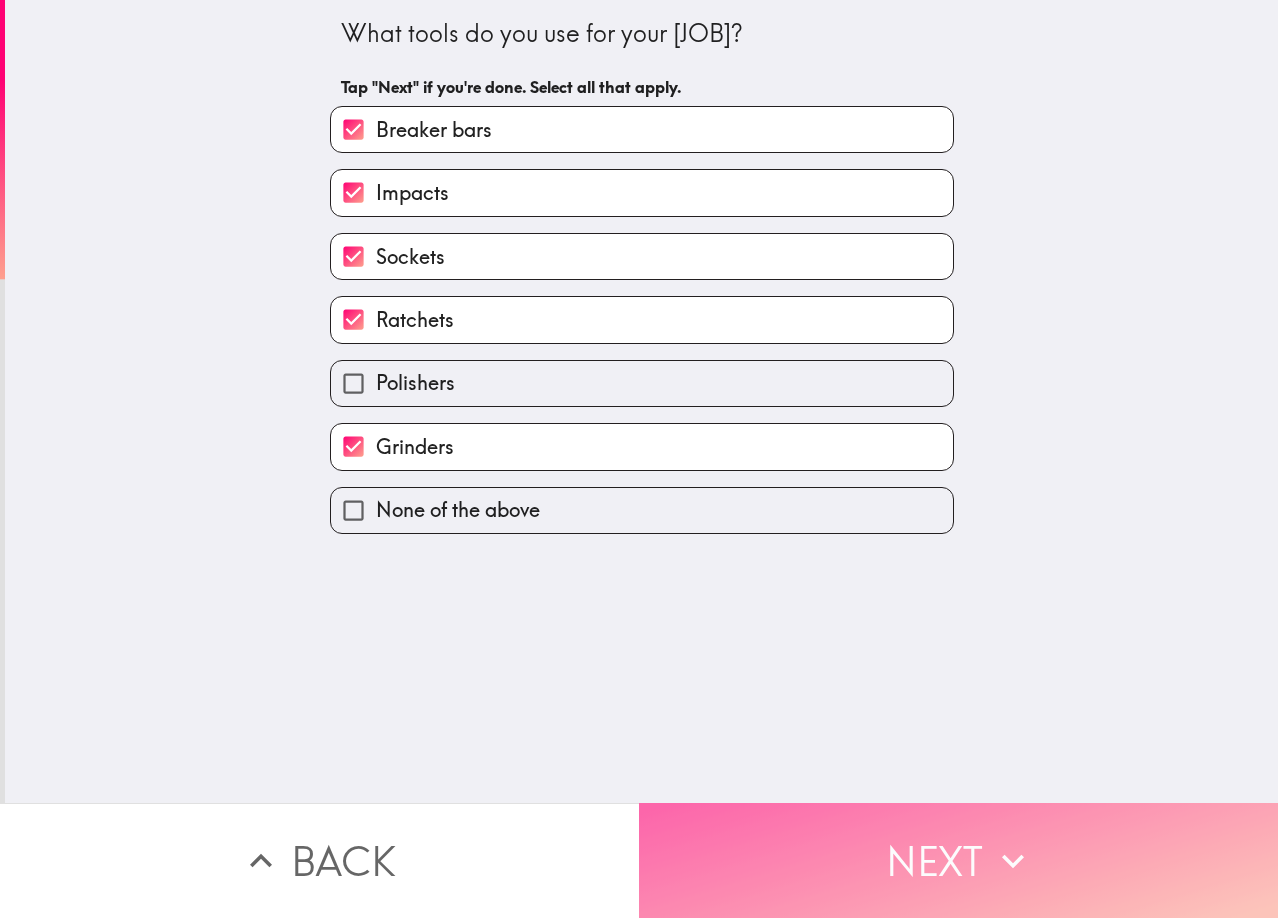 click on "Next" at bounding box center (958, 860) 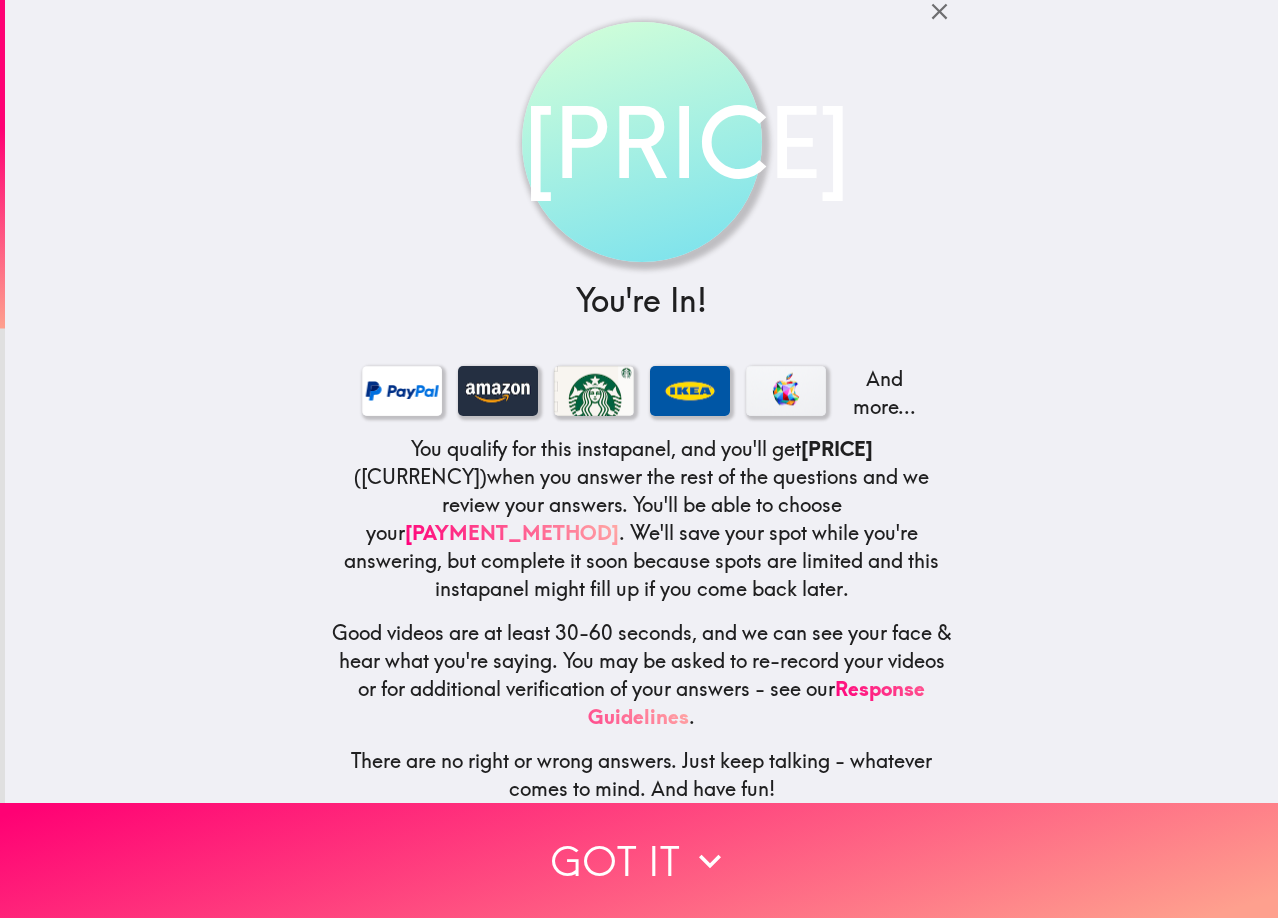 scroll, scrollTop: 13, scrollLeft: 0, axis: vertical 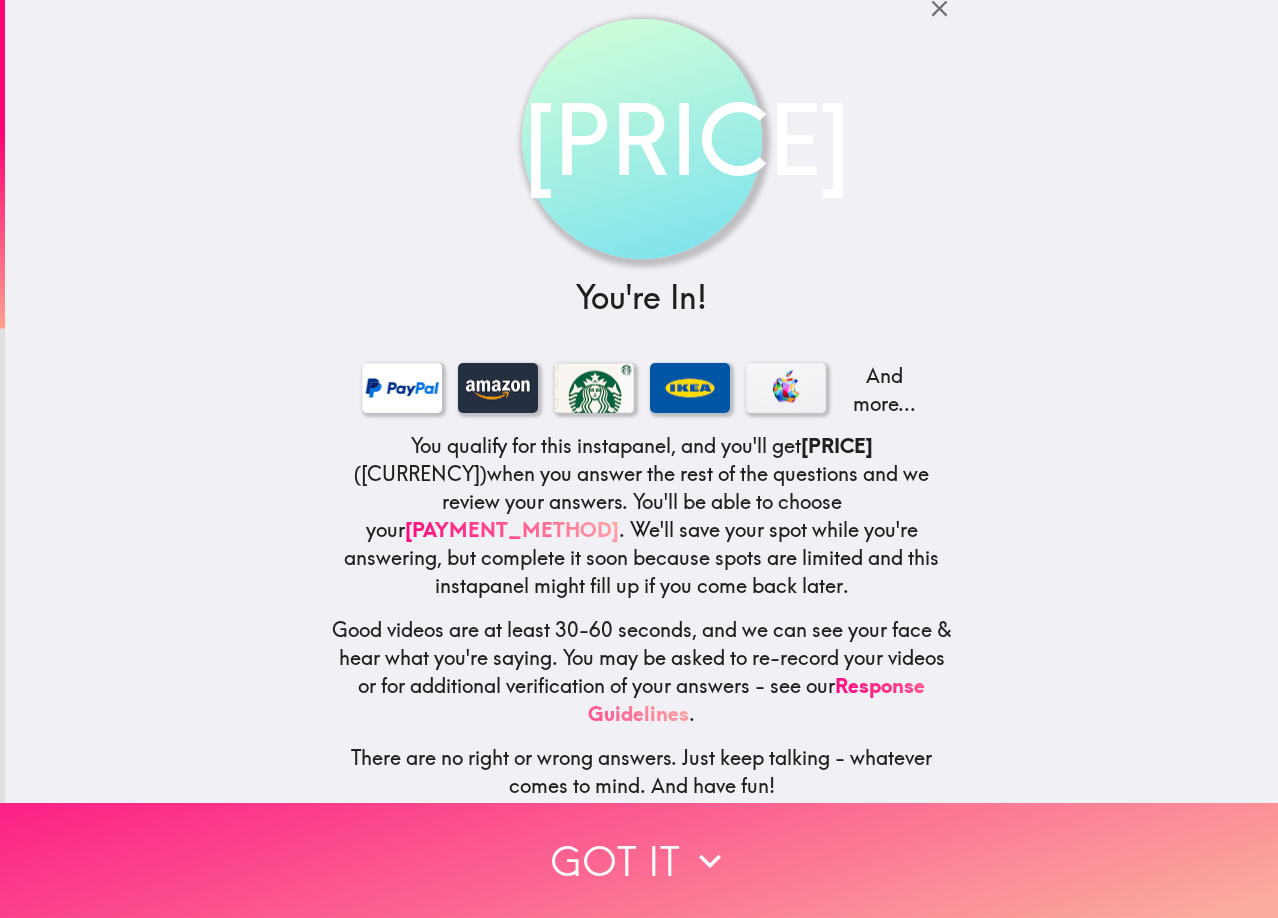 click on "Got it" at bounding box center (639, 860) 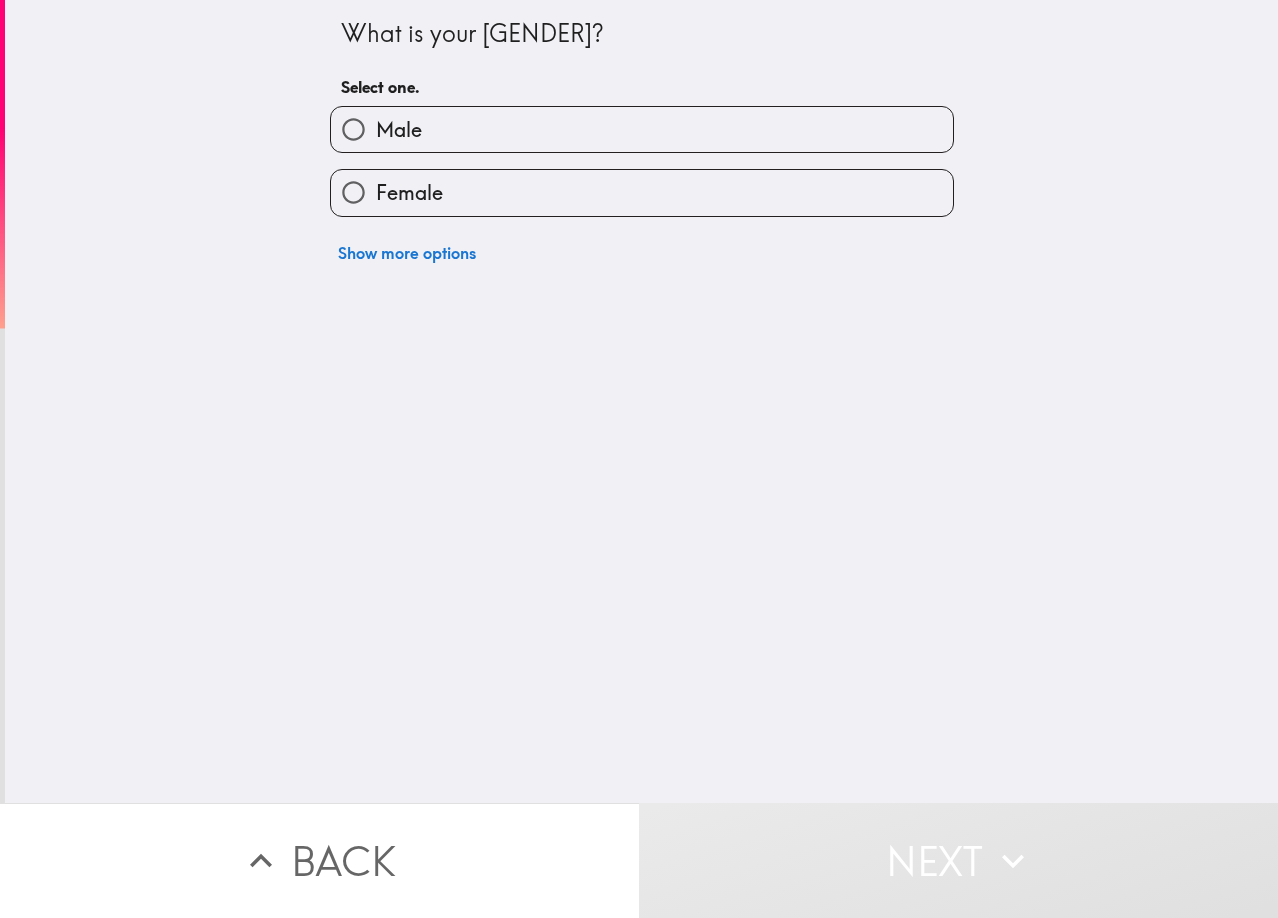 scroll, scrollTop: 0, scrollLeft: 0, axis: both 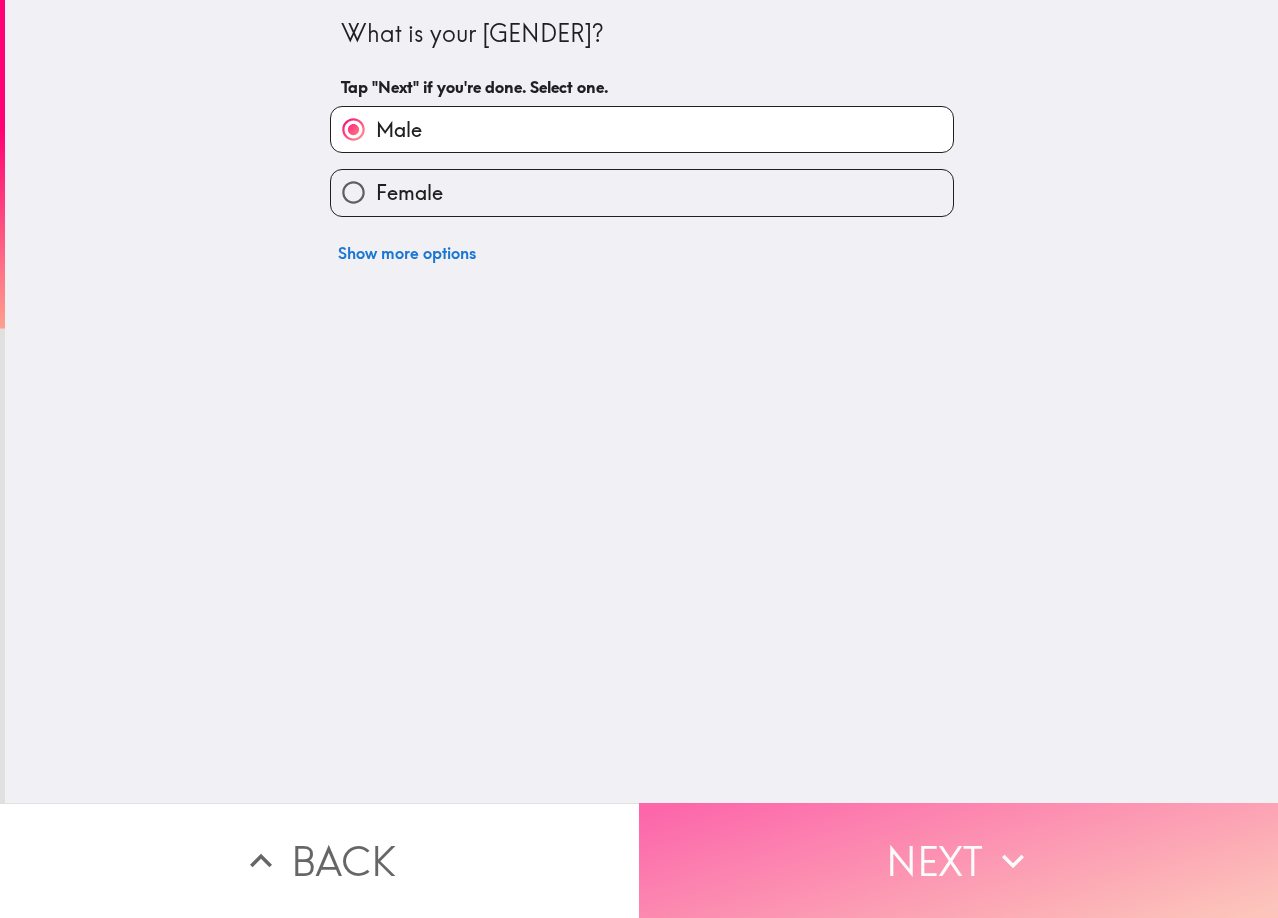 click on "Next" at bounding box center [958, 860] 